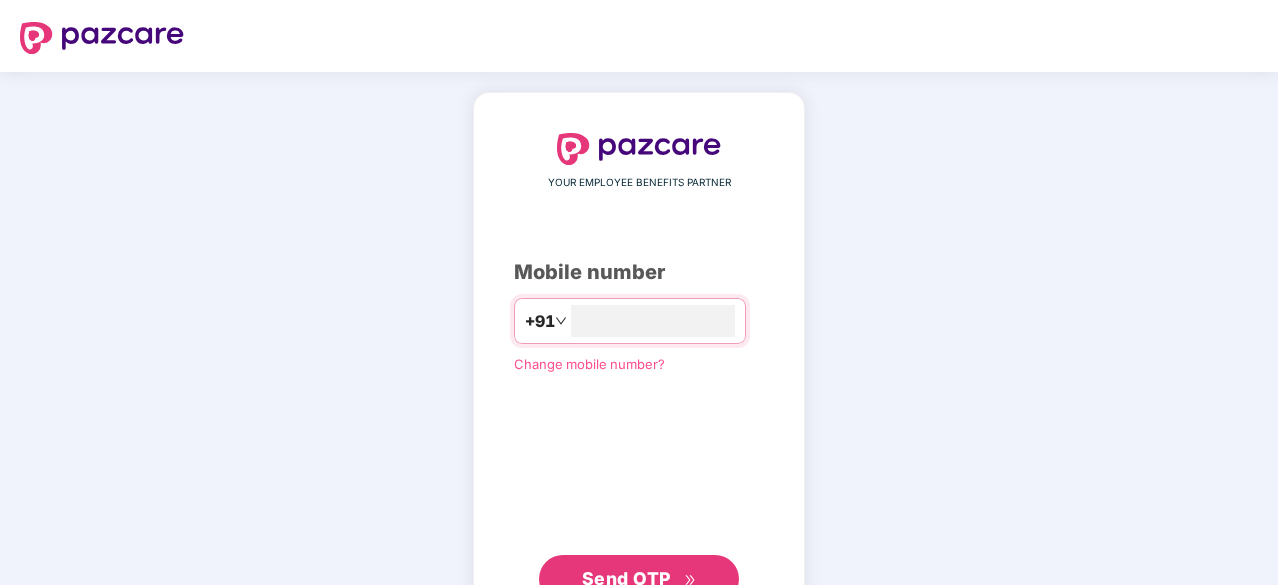 scroll, scrollTop: 24, scrollLeft: 0, axis: vertical 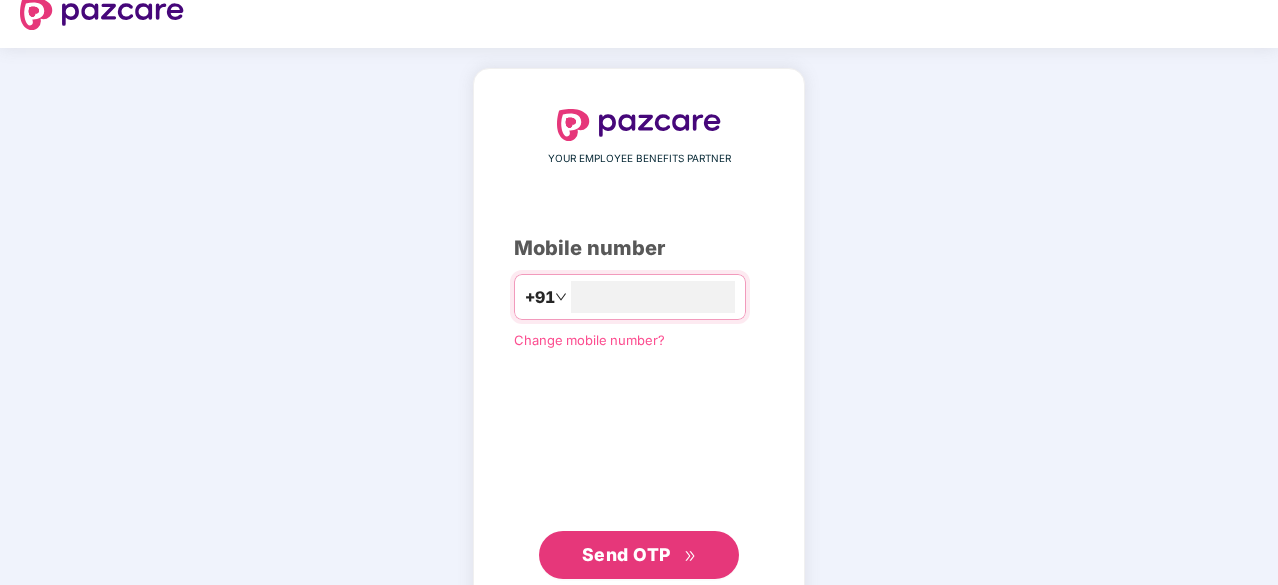 type on "**********" 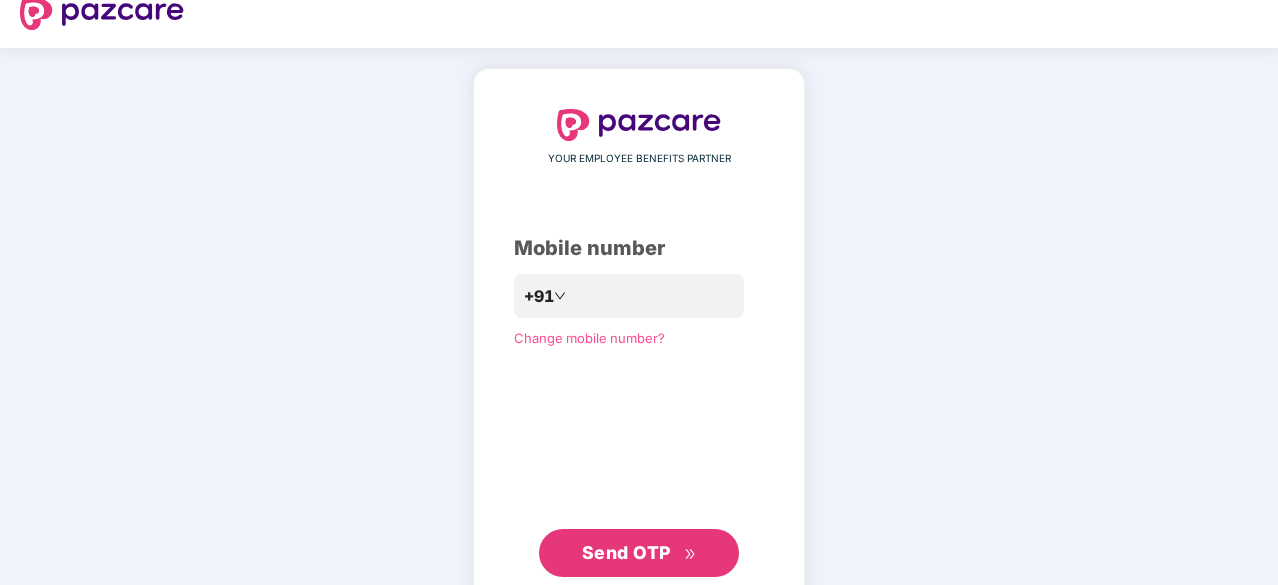 click on "Send OTP" at bounding box center (626, 552) 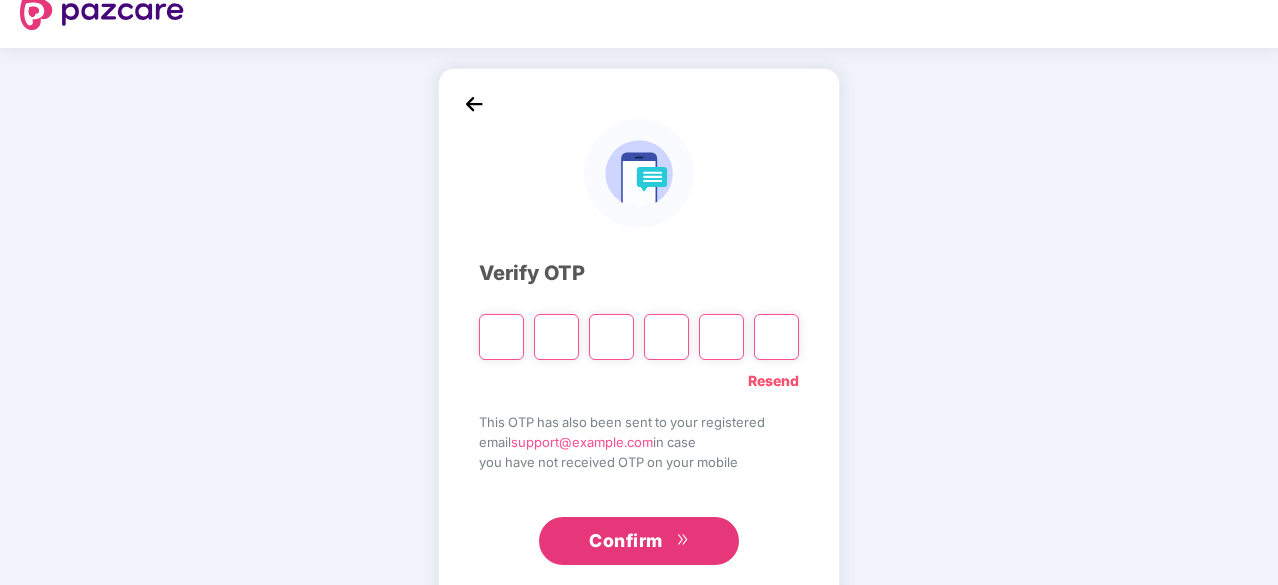 type on "*" 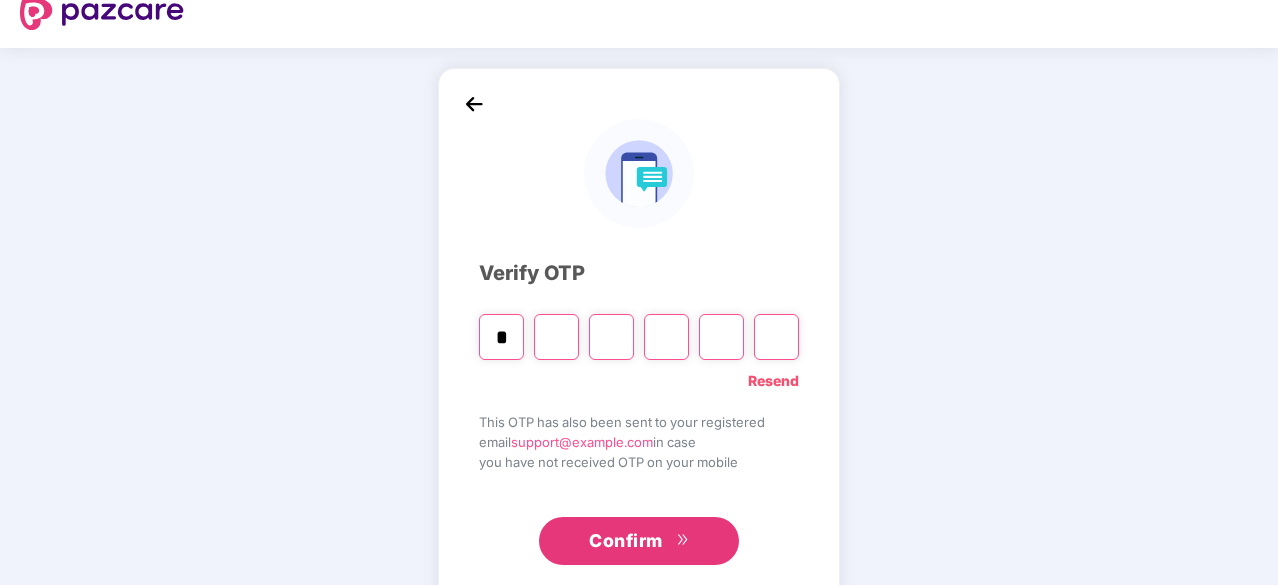 type on "*" 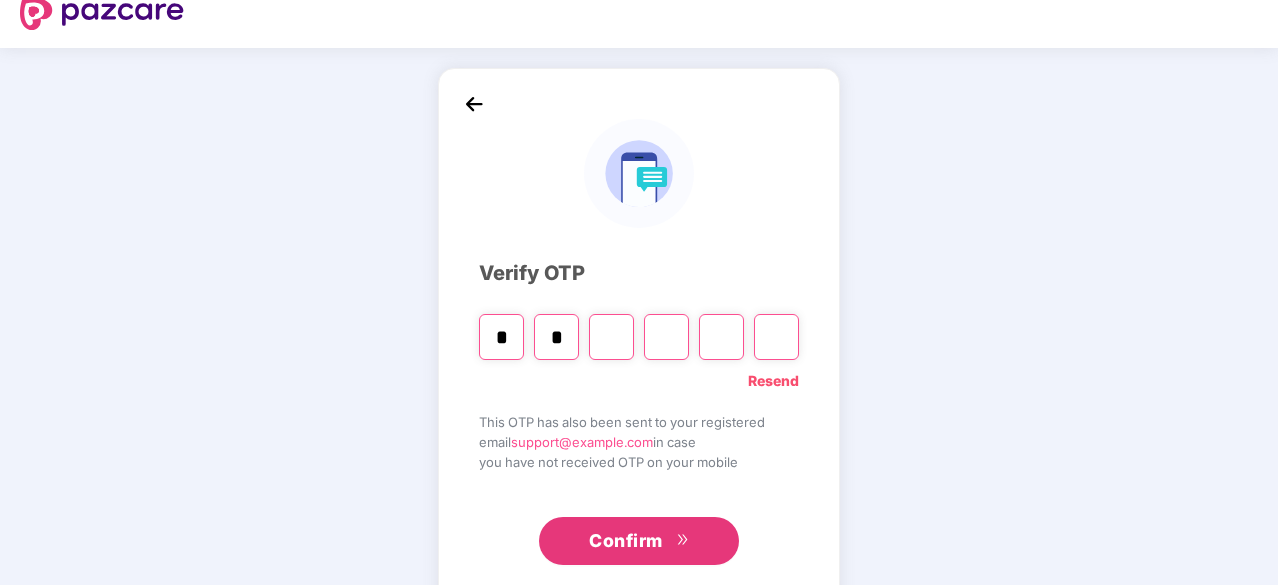 type on "*" 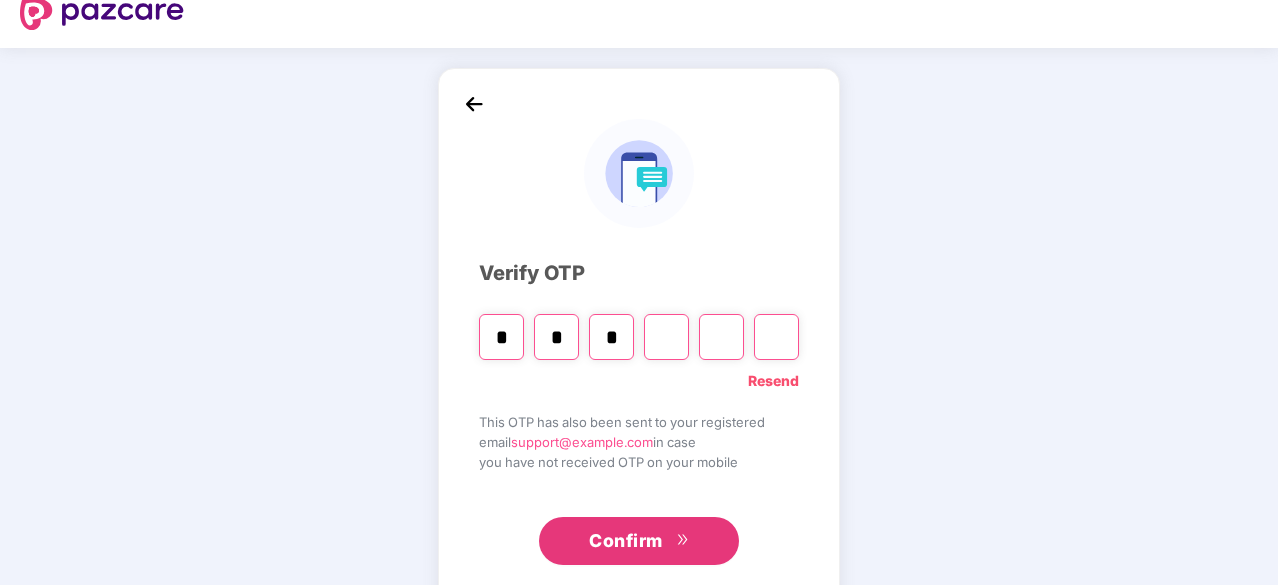 type on "*" 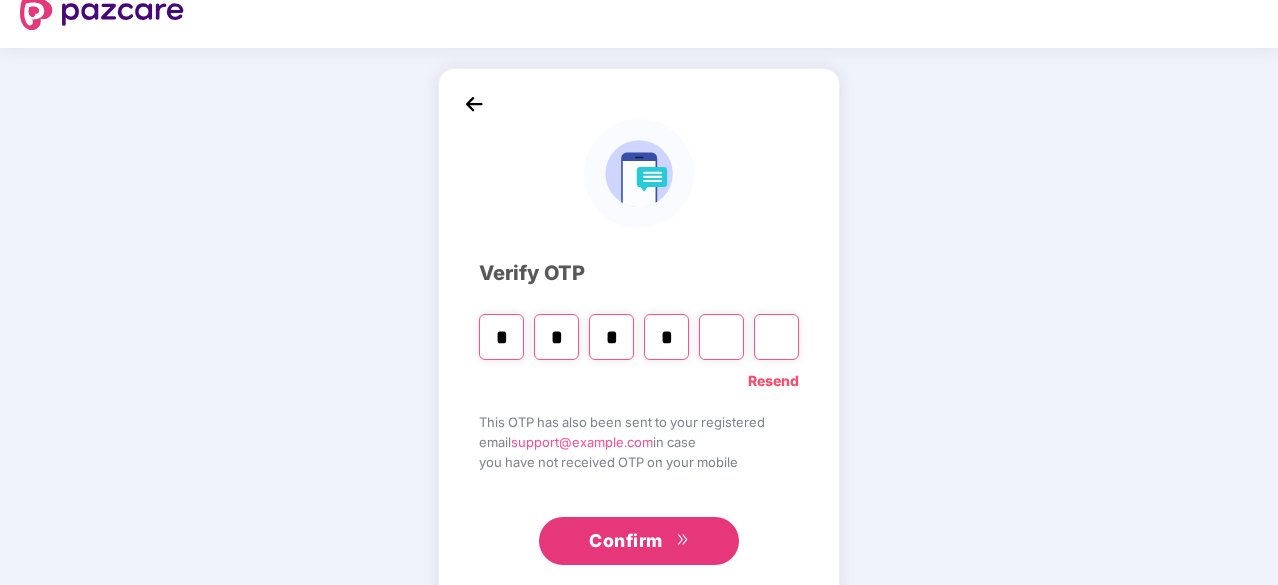 type on "*" 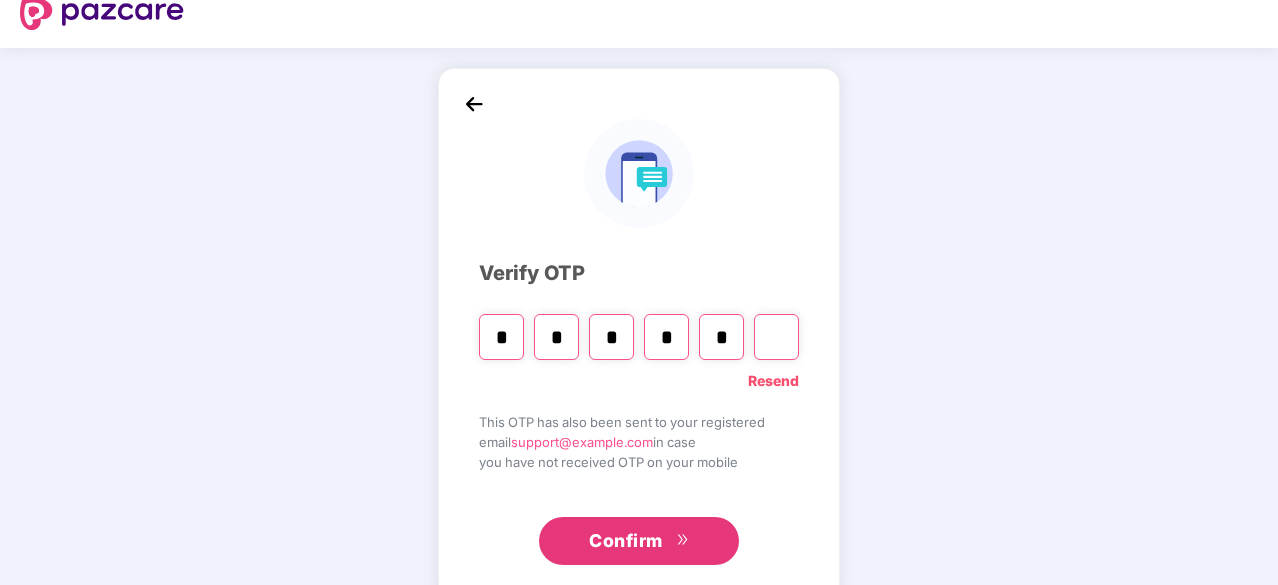 type on "*" 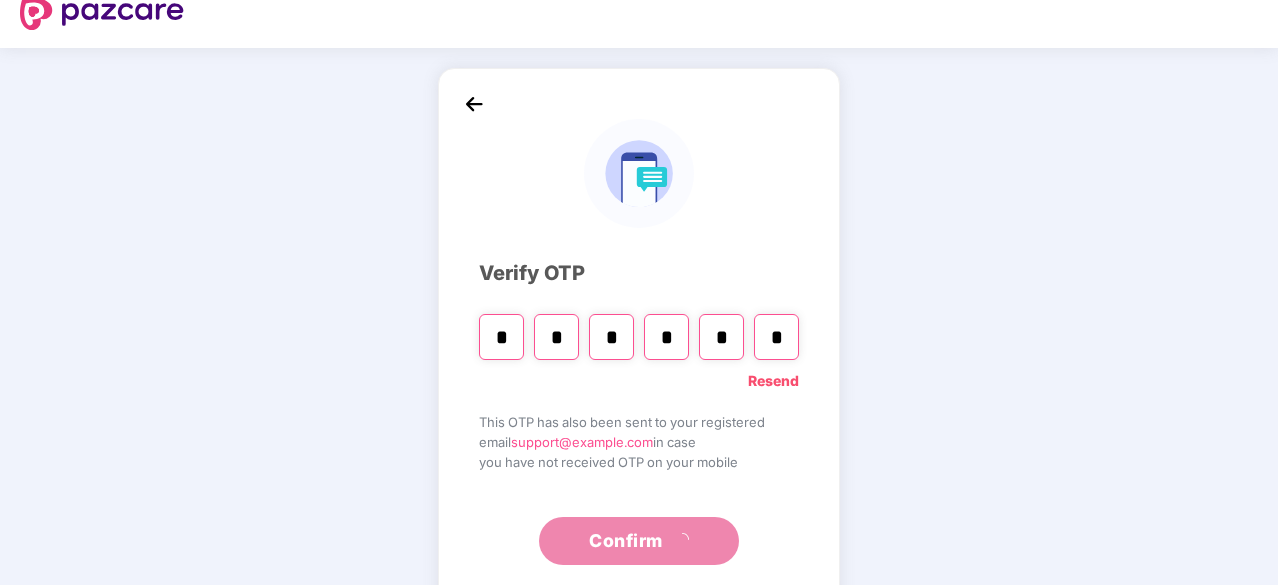 scroll, scrollTop: 0, scrollLeft: 0, axis: both 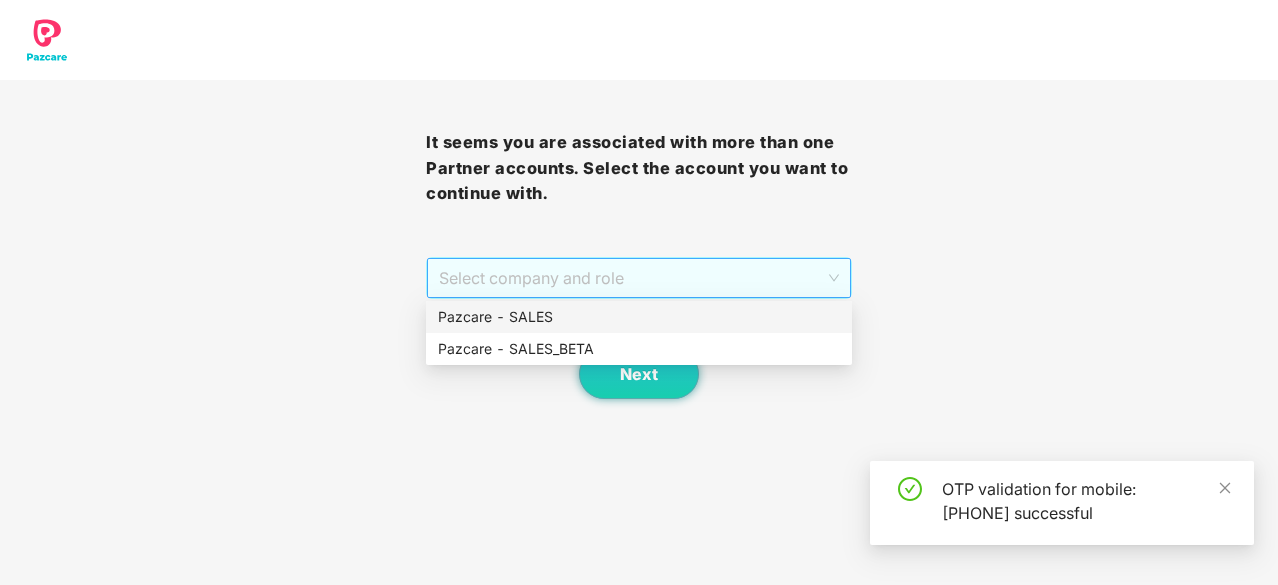 click on "Select company and role" at bounding box center (639, 278) 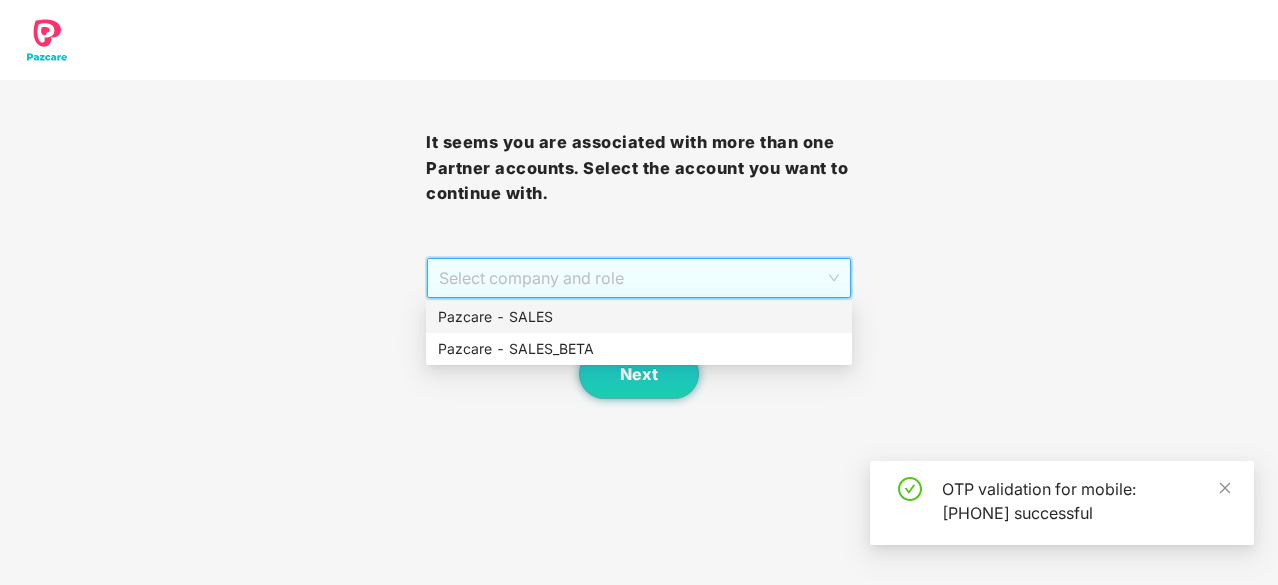 click on "Pazcare - SALES" at bounding box center (639, 317) 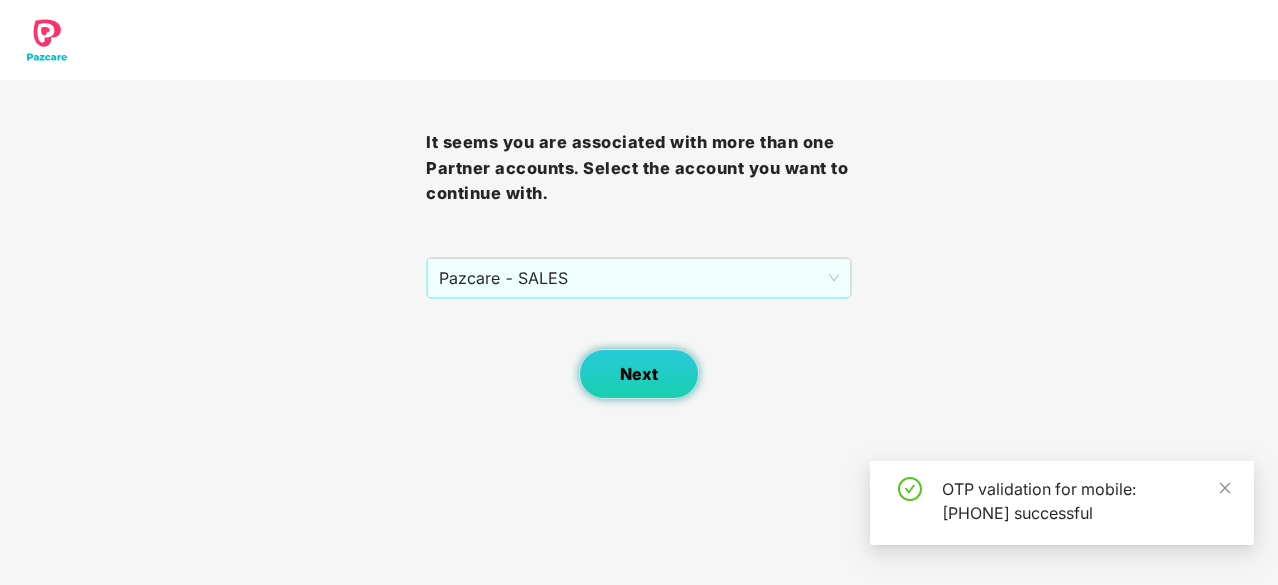 click on "Next" at bounding box center [639, 374] 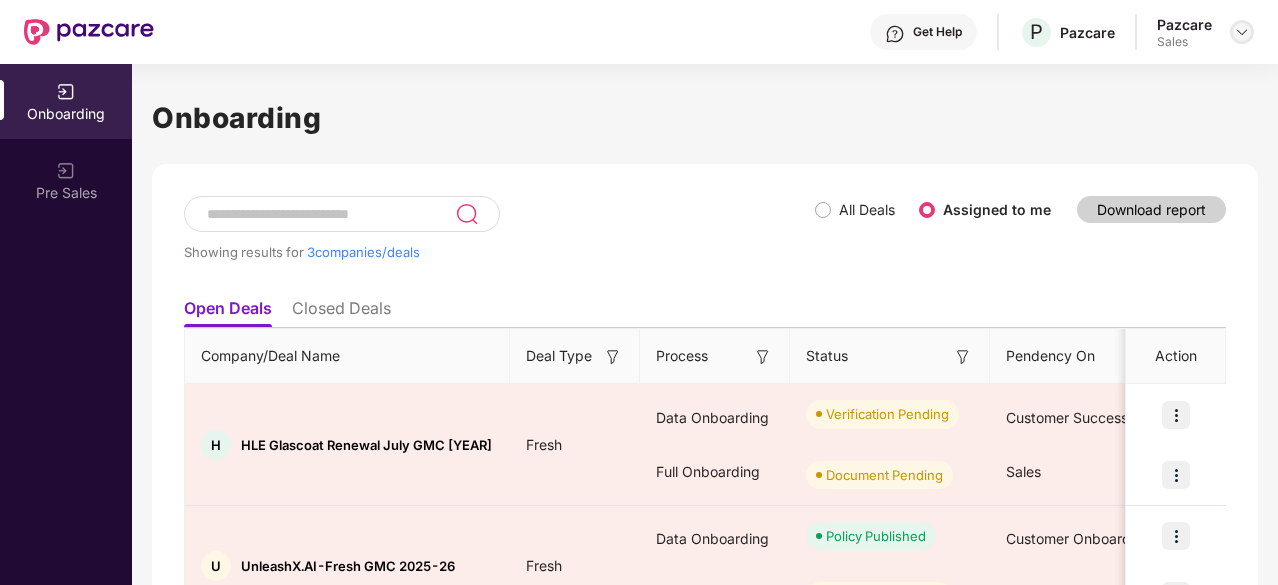 click at bounding box center [1242, 32] 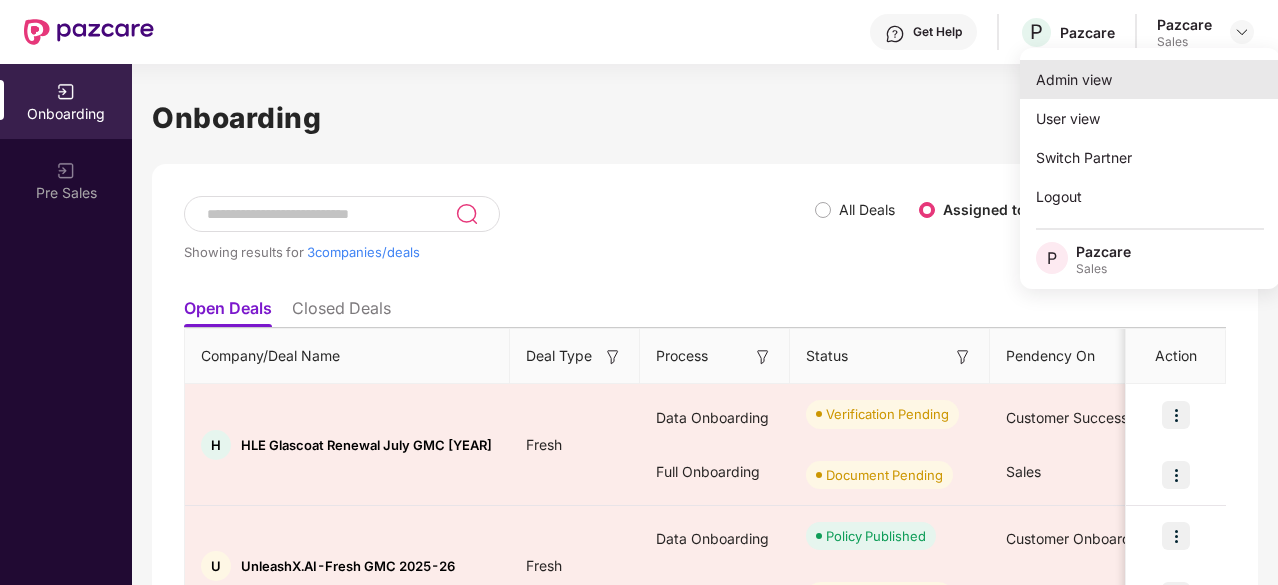 click on "Admin view" at bounding box center [1150, 79] 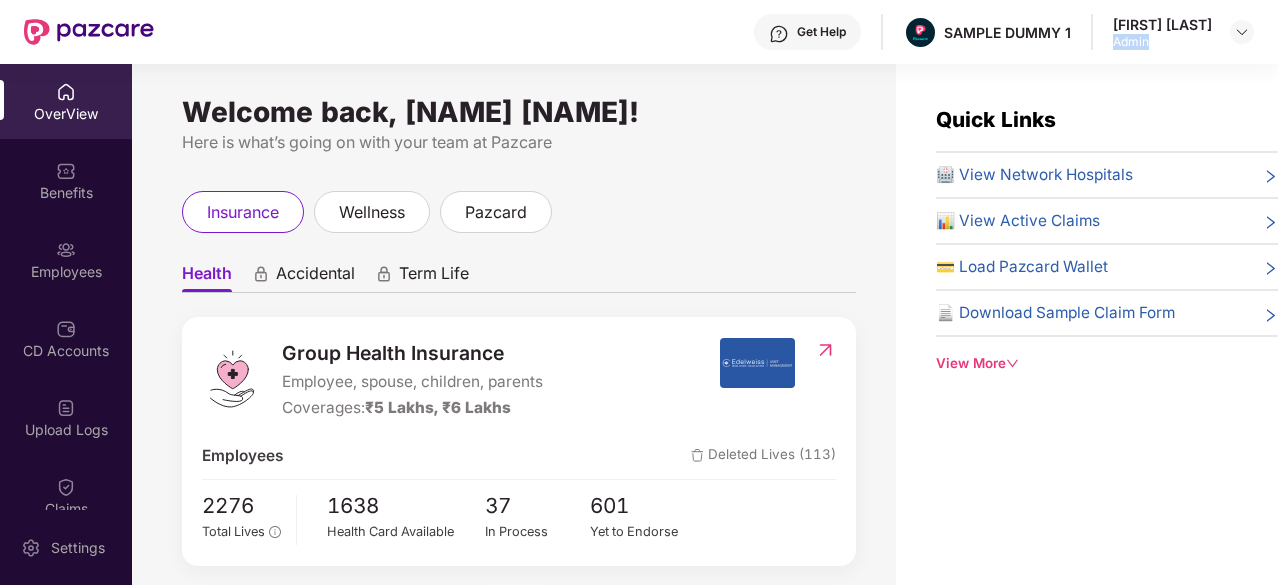 drag, startPoint x: 1178, startPoint y: 39, endPoint x: 1106, endPoint y: 40, distance: 72.00694 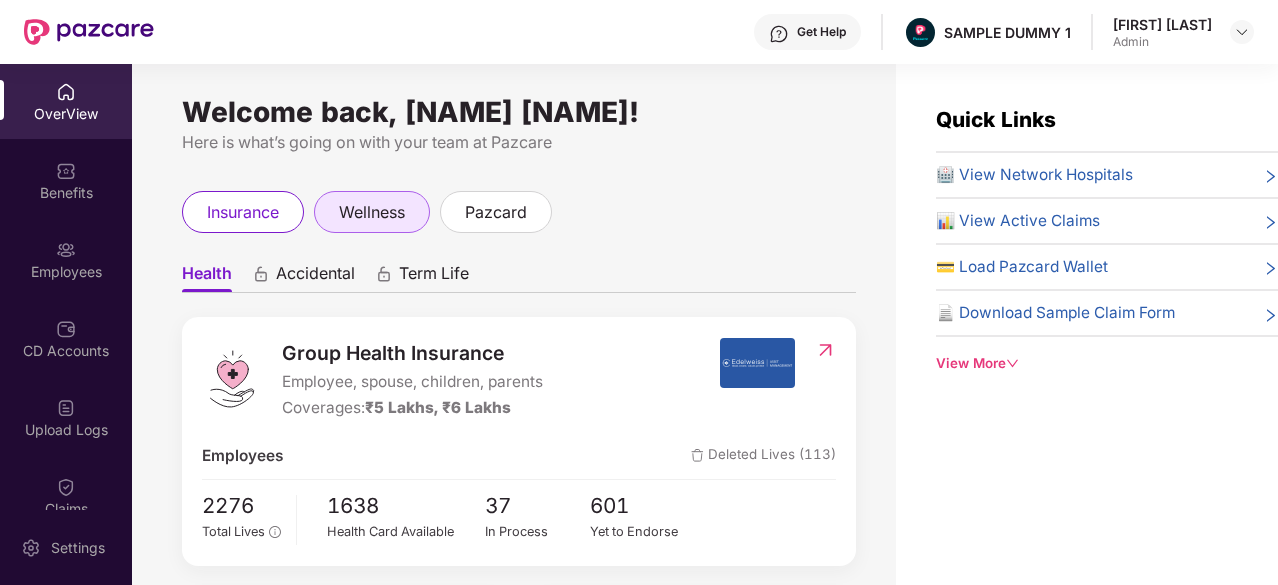 click on "wellness" at bounding box center (372, 212) 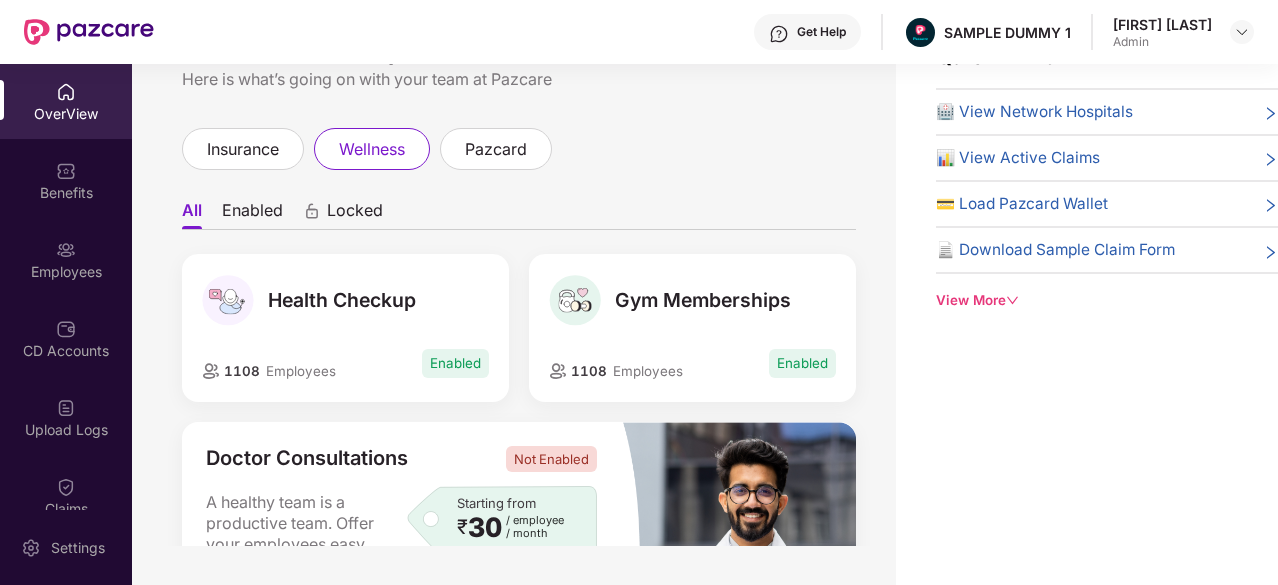 scroll, scrollTop: 64, scrollLeft: 0, axis: vertical 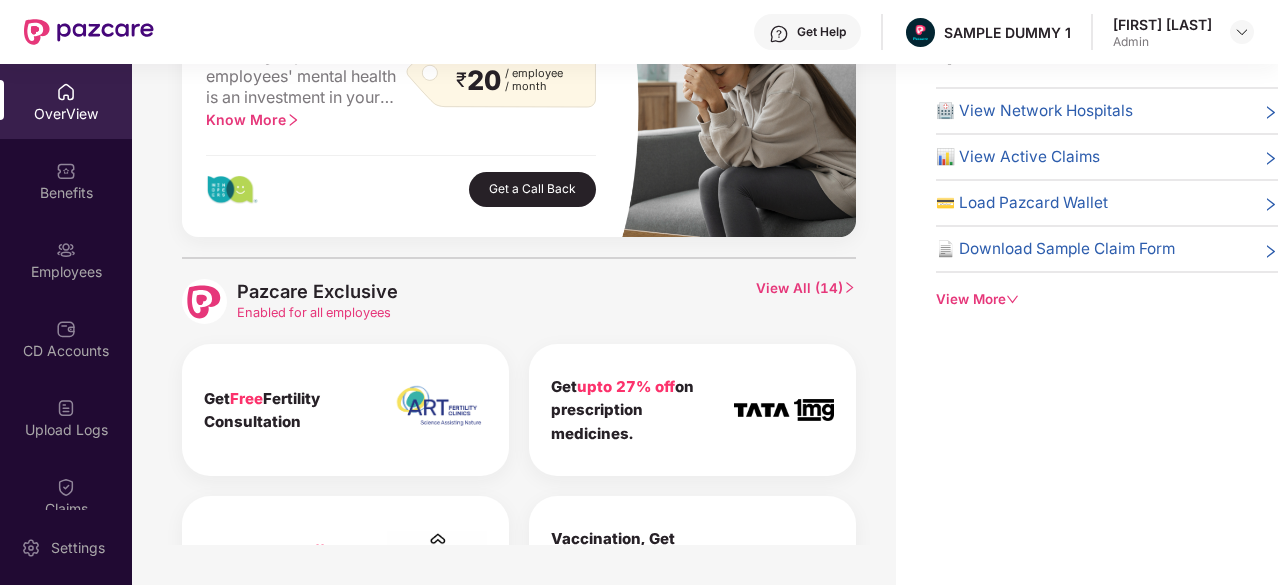 click on "View All ( 14 )" at bounding box center [806, 301] 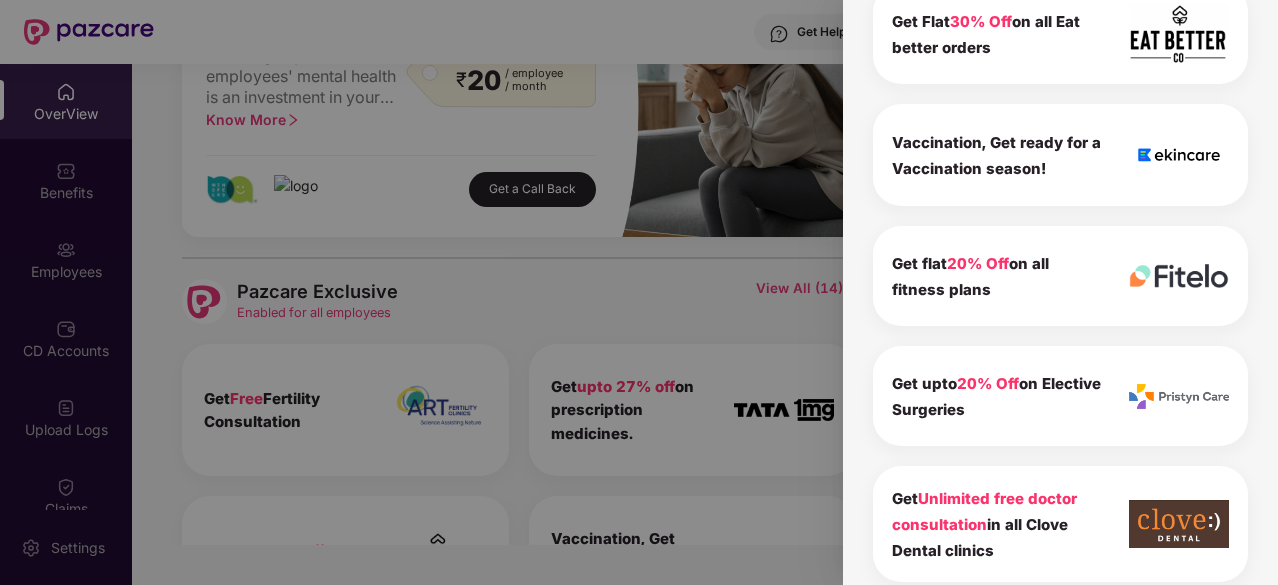 scroll, scrollTop: 581, scrollLeft: 0, axis: vertical 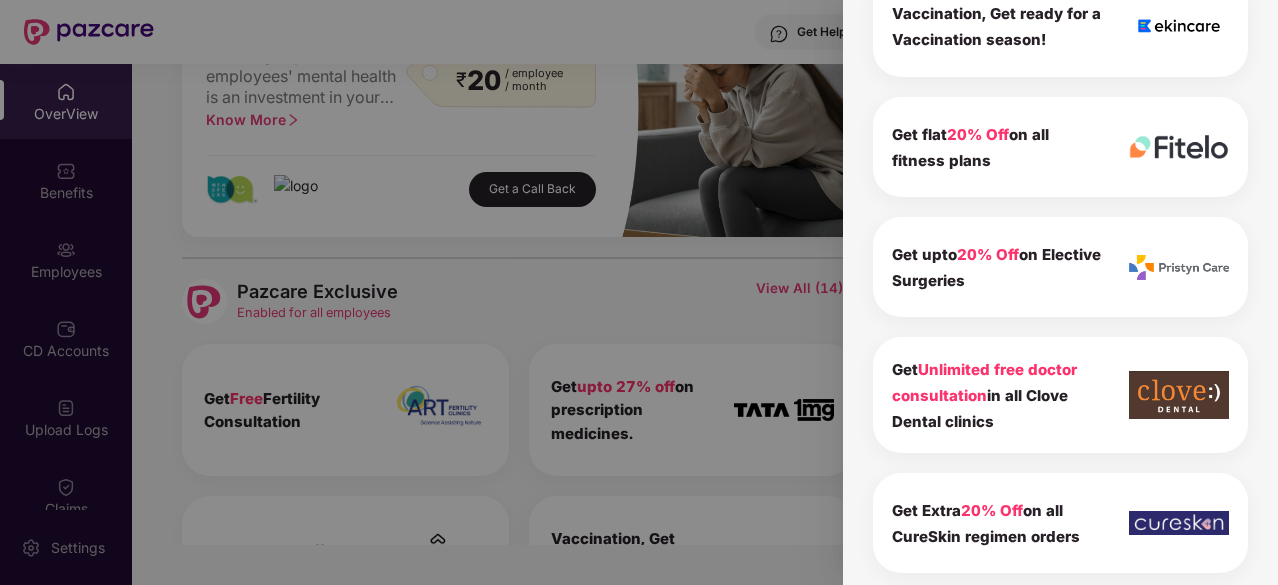 drag, startPoint x: 994, startPoint y: 418, endPoint x: 868, endPoint y: 370, distance: 134.83324 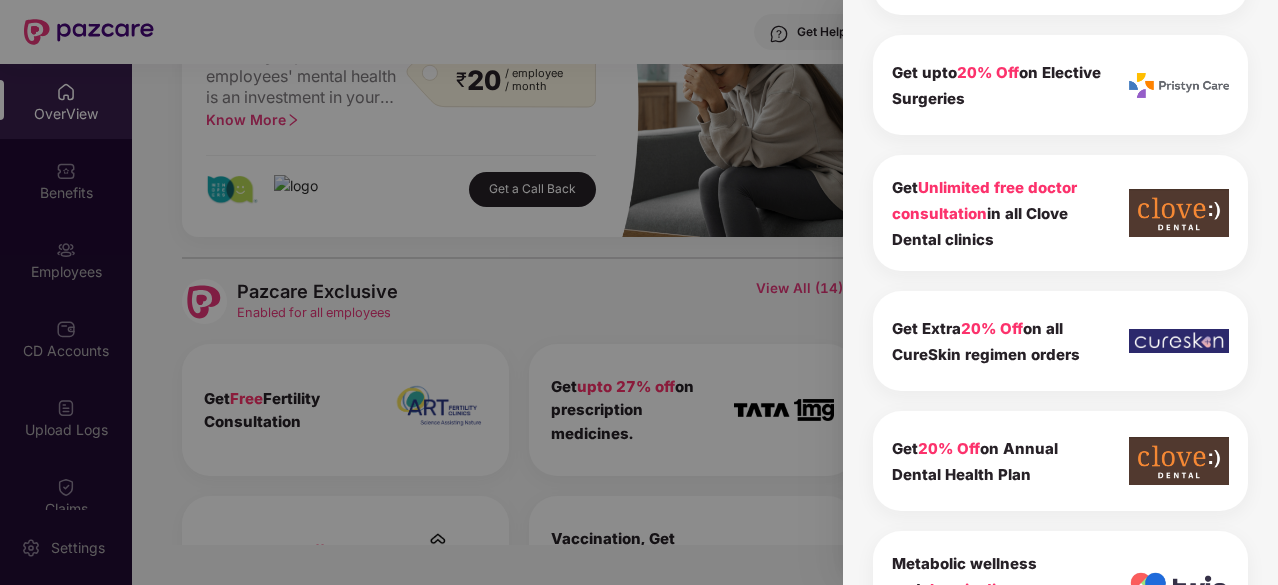 scroll, scrollTop: 0, scrollLeft: 0, axis: both 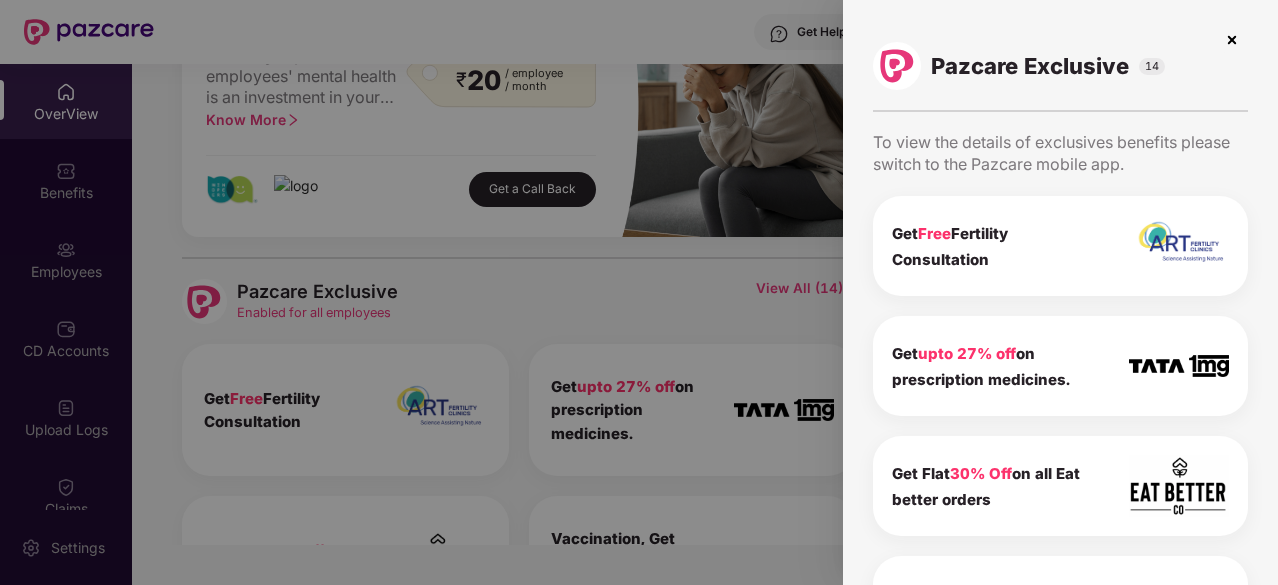 click at bounding box center [1232, 40] 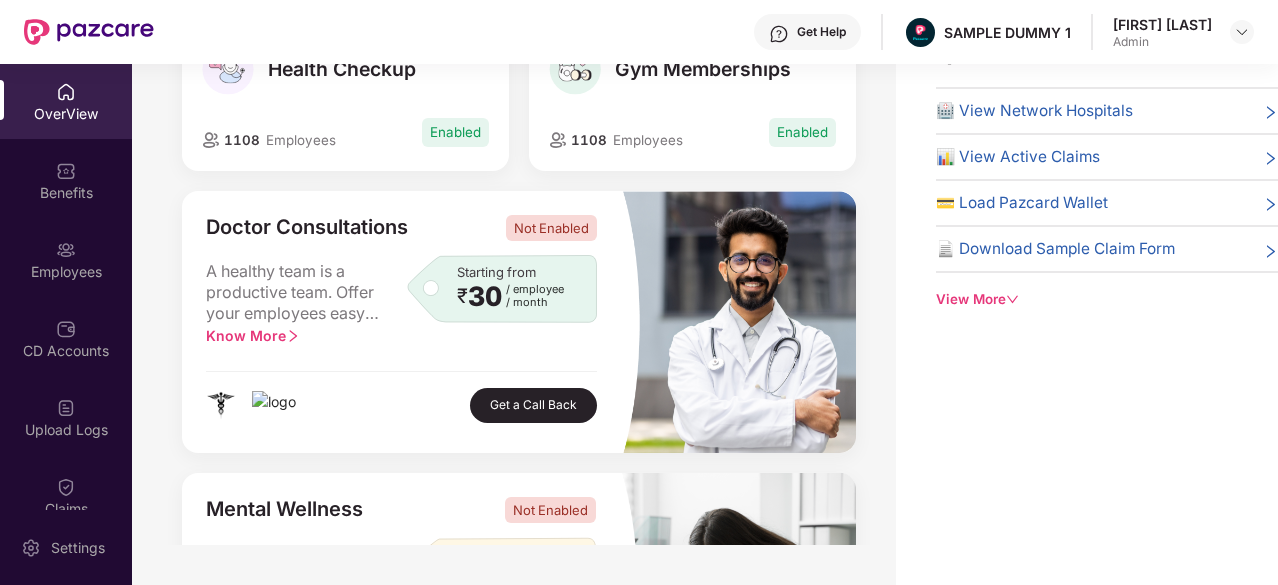 scroll, scrollTop: 67, scrollLeft: 0, axis: vertical 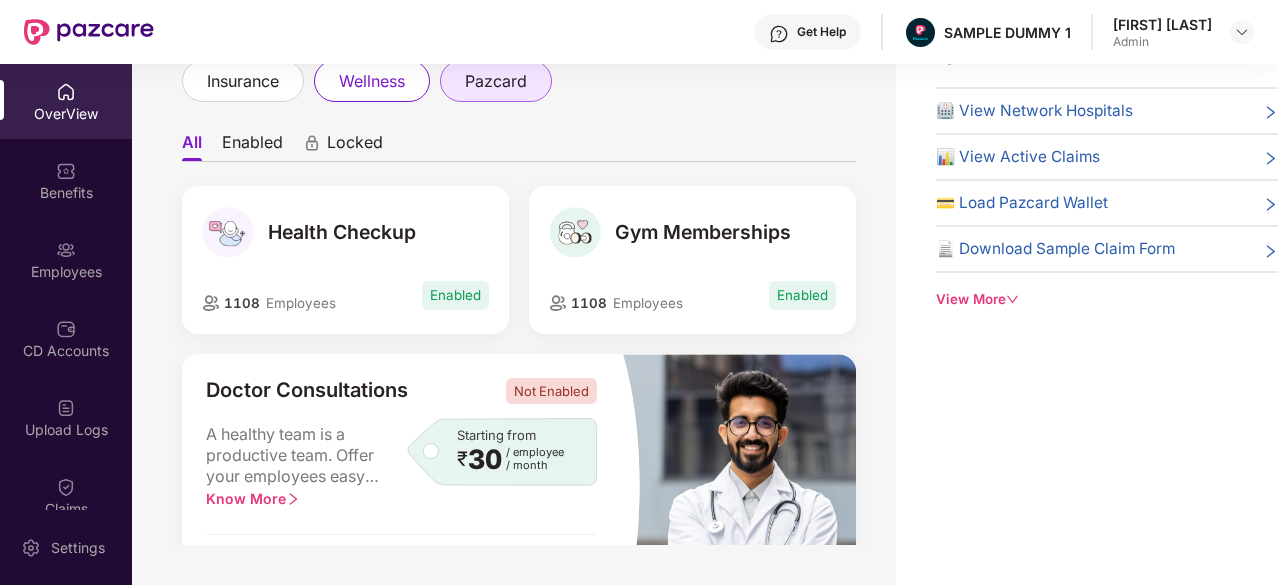 click on "pazcard" at bounding box center (496, 81) 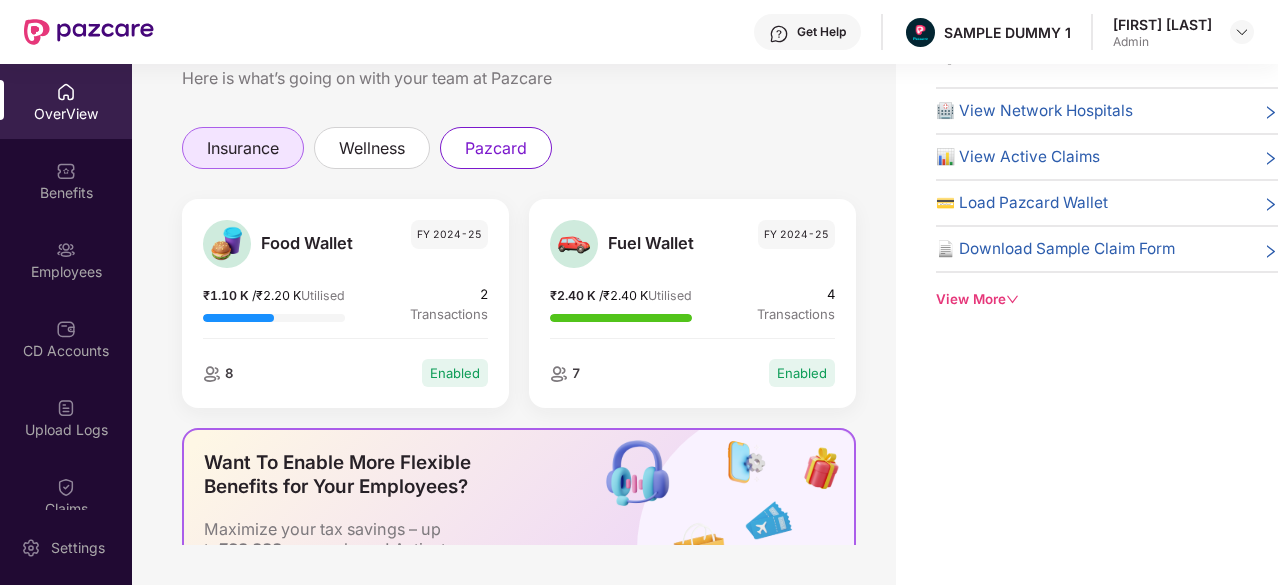 click on "insurance" at bounding box center [243, 148] 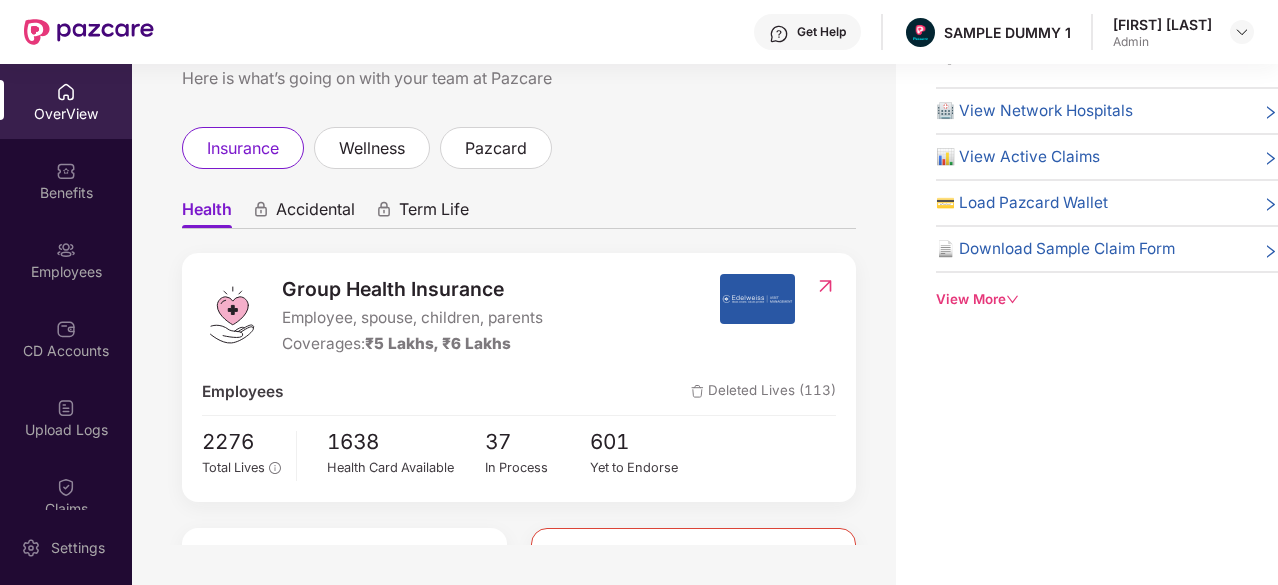 scroll, scrollTop: 0, scrollLeft: 0, axis: both 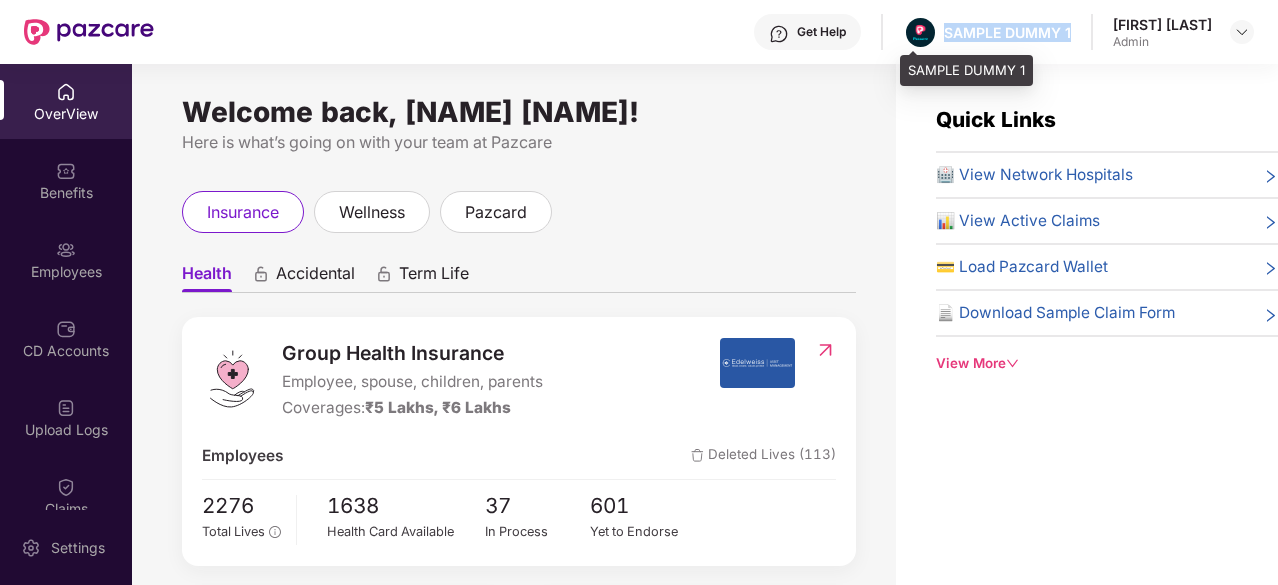 drag, startPoint x: 1073, startPoint y: 31, endPoint x: 939, endPoint y: 29, distance: 134.01492 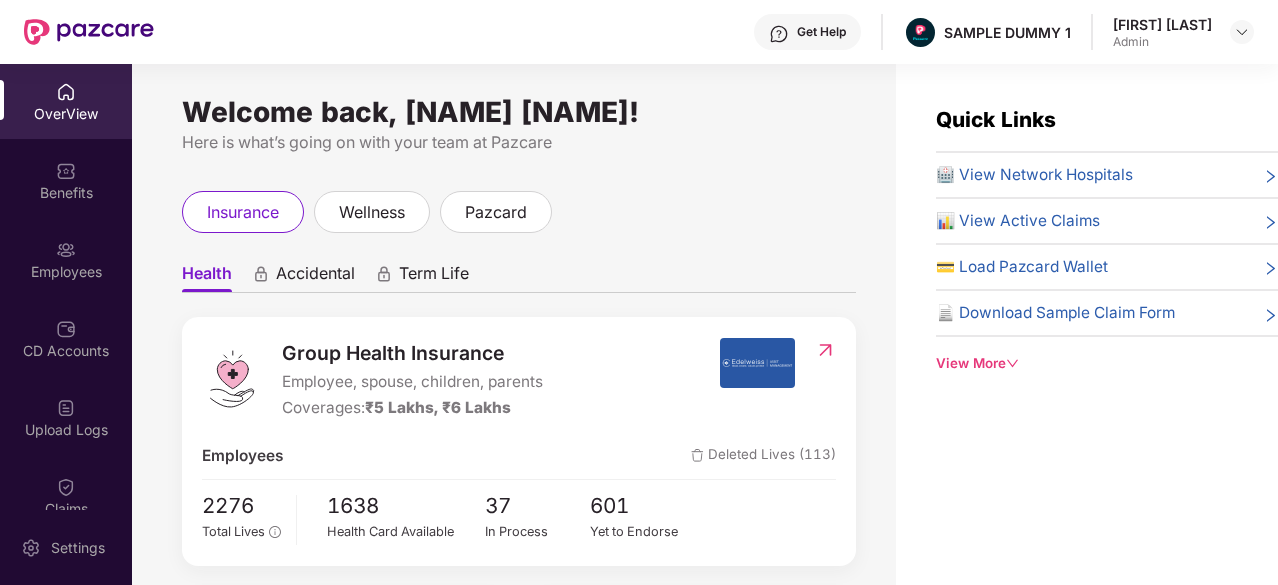 click on "Get Help" at bounding box center [821, 32] 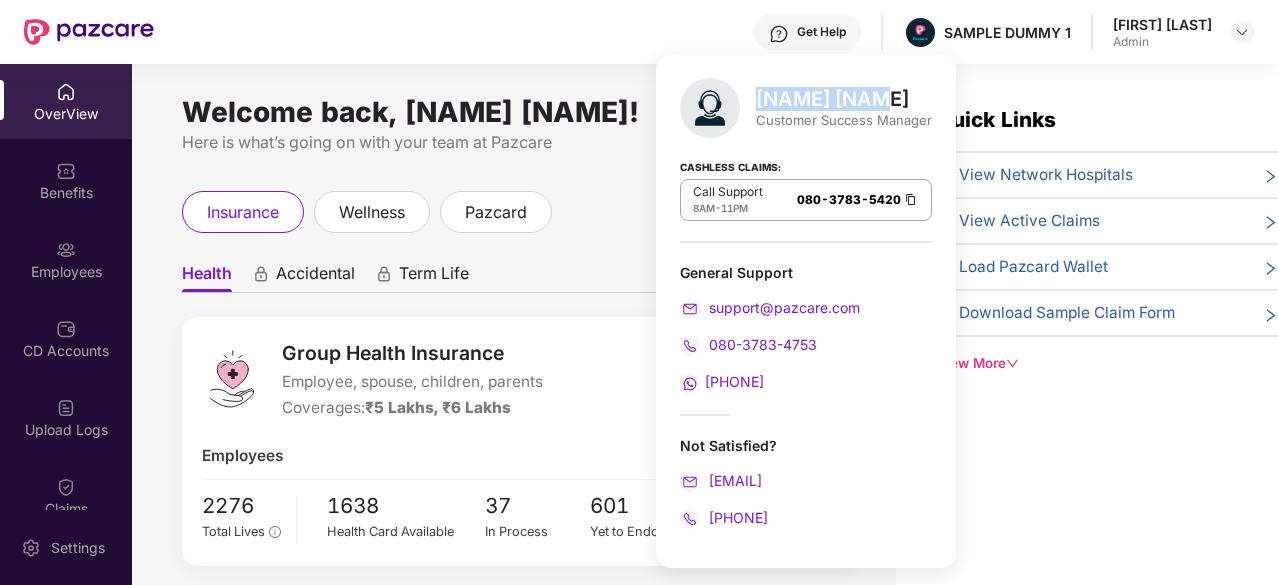 drag, startPoint x: 880, startPoint y: 102, endPoint x: 756, endPoint y: 97, distance: 124.10077 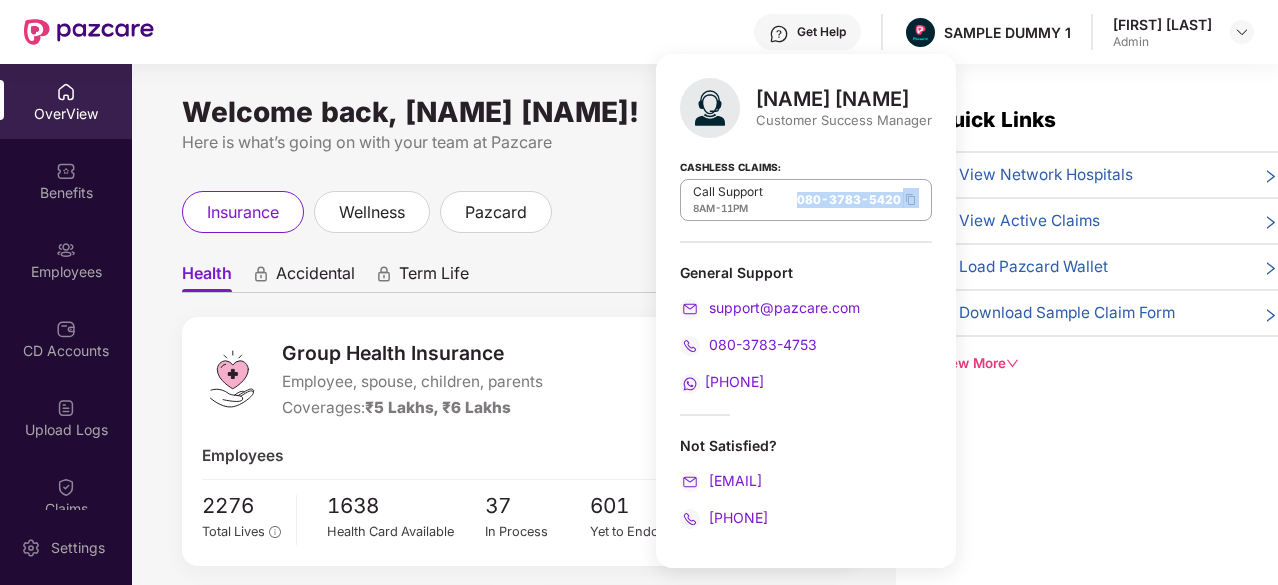 drag, startPoint x: 787, startPoint y: 193, endPoint x: 922, endPoint y: 202, distance: 135.29967 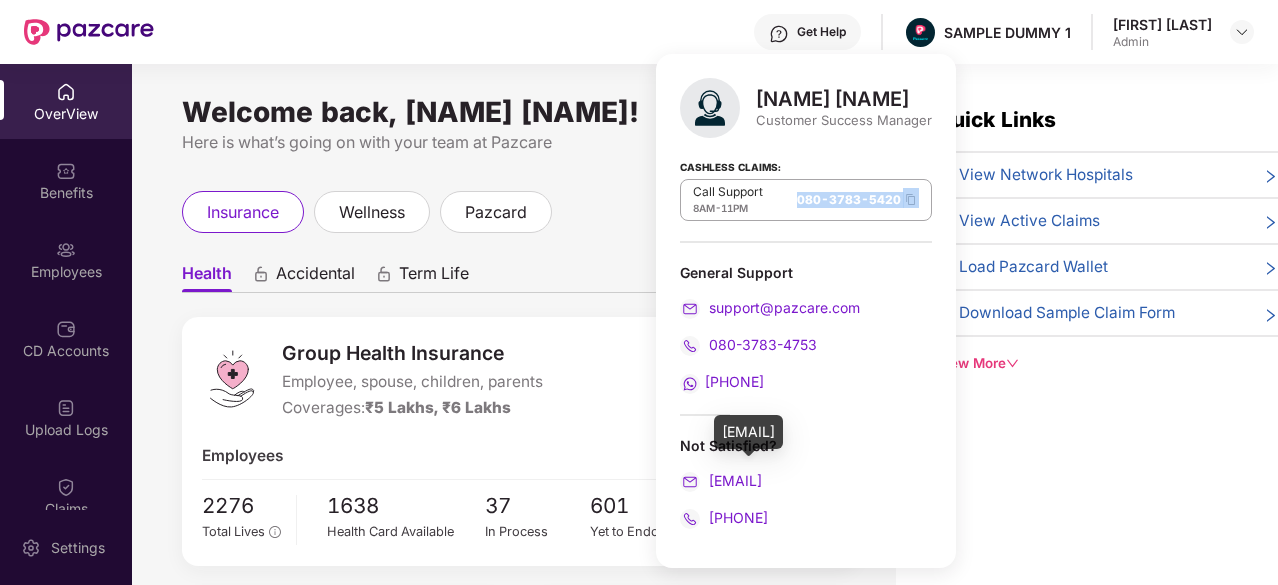 drag, startPoint x: 892, startPoint y: 481, endPoint x: 704, endPoint y: 481, distance: 188 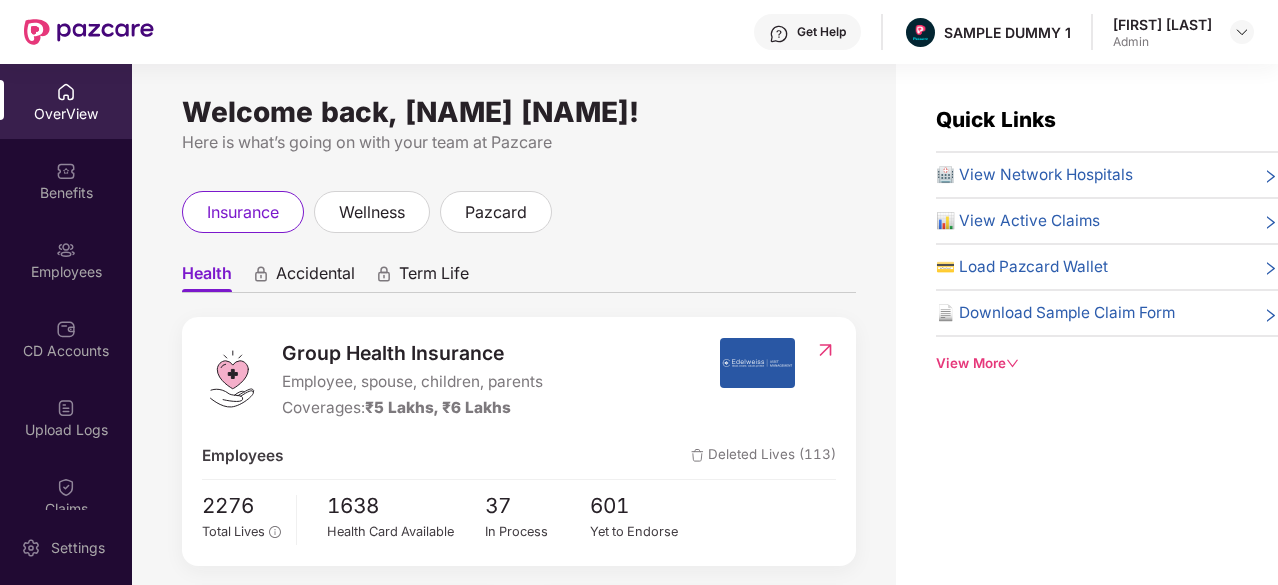 click on "insurance   wellness   pazcard" at bounding box center (519, 212) 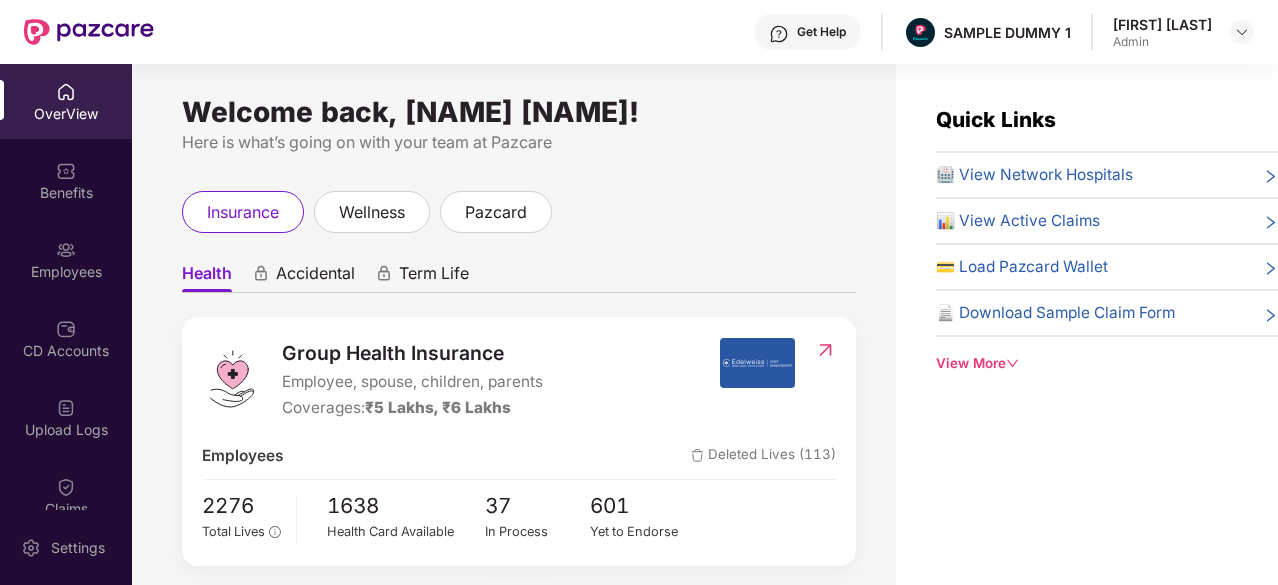 scroll, scrollTop: 39, scrollLeft: 0, axis: vertical 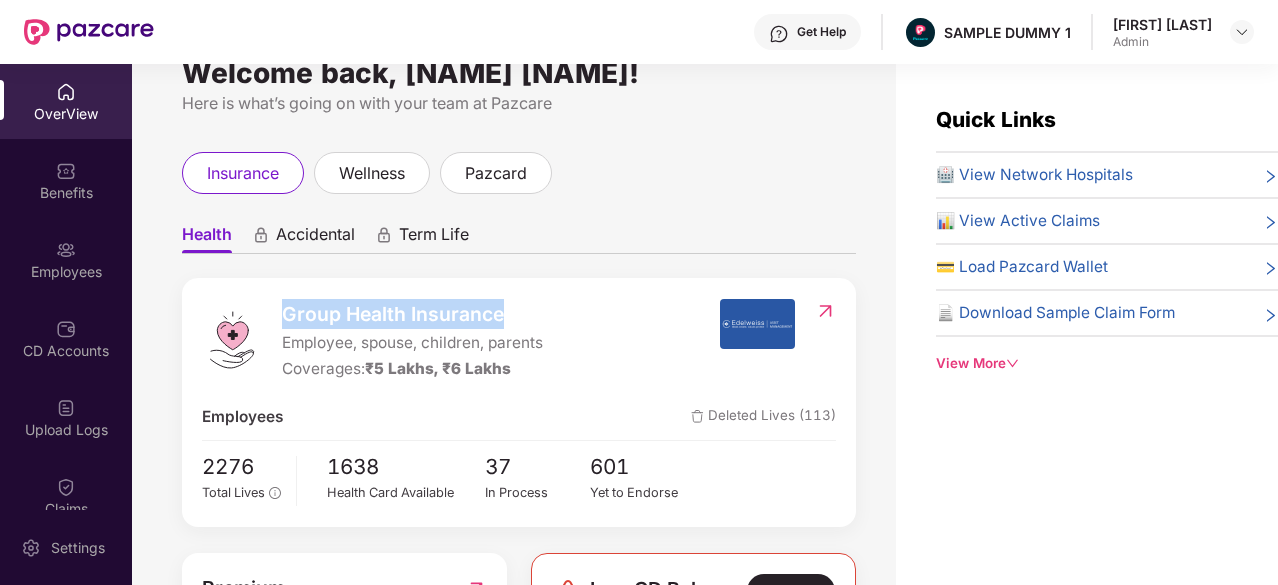 drag, startPoint x: 520, startPoint y: 306, endPoint x: 283, endPoint y: 313, distance: 237.10335 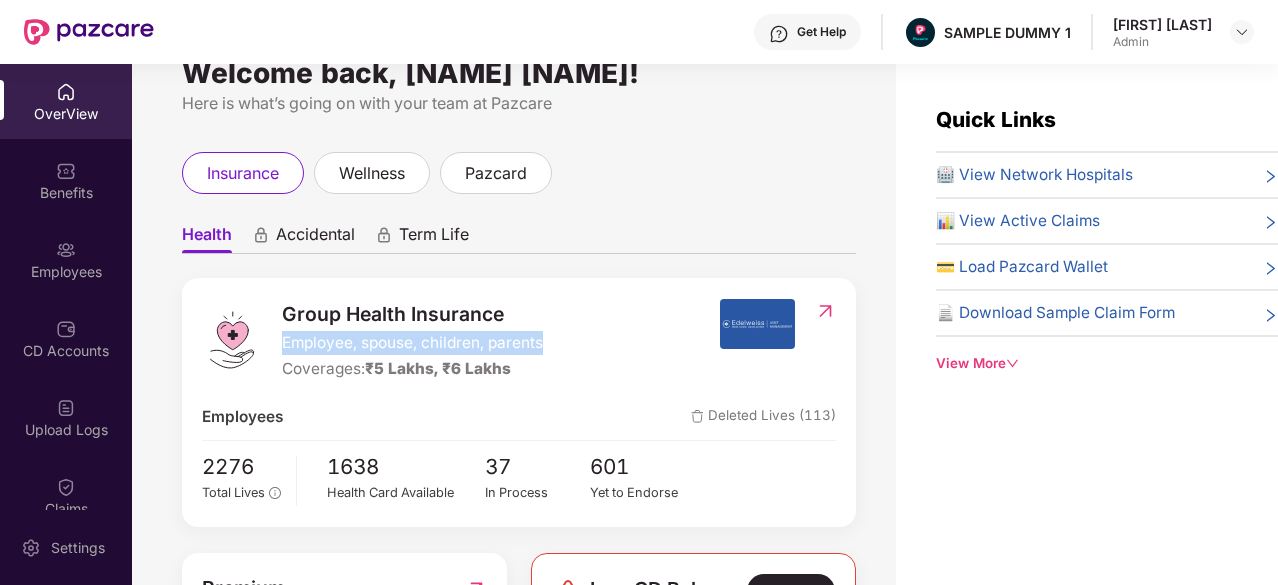 drag, startPoint x: 558, startPoint y: 338, endPoint x: 275, endPoint y: 341, distance: 283.0159 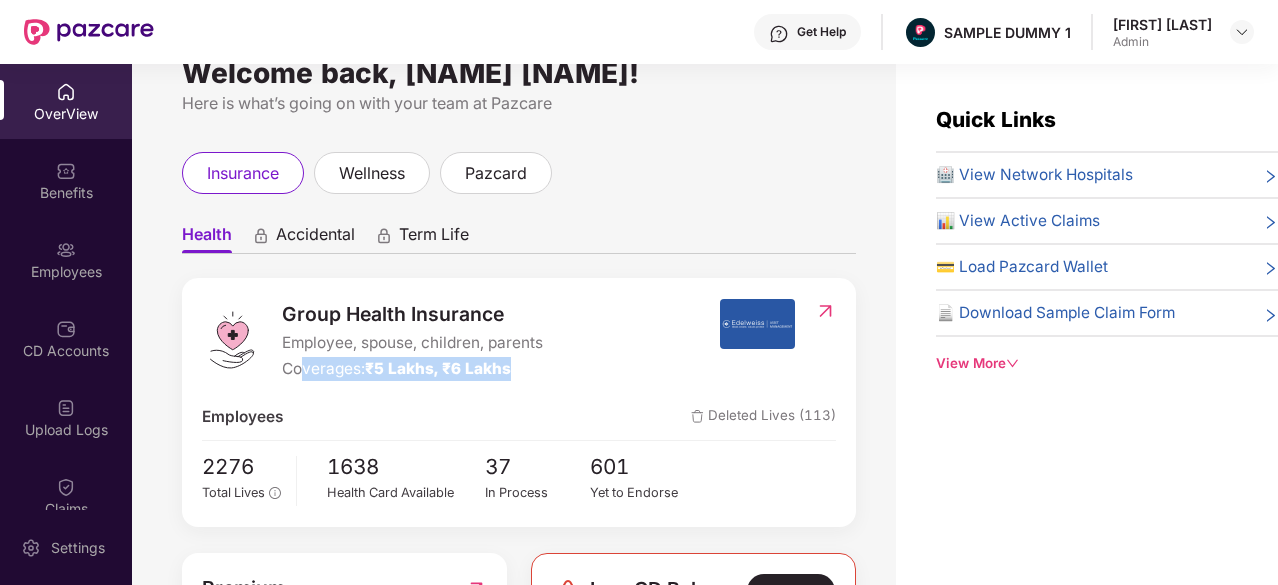 drag, startPoint x: 523, startPoint y: 369, endPoint x: 304, endPoint y: 372, distance: 219.02055 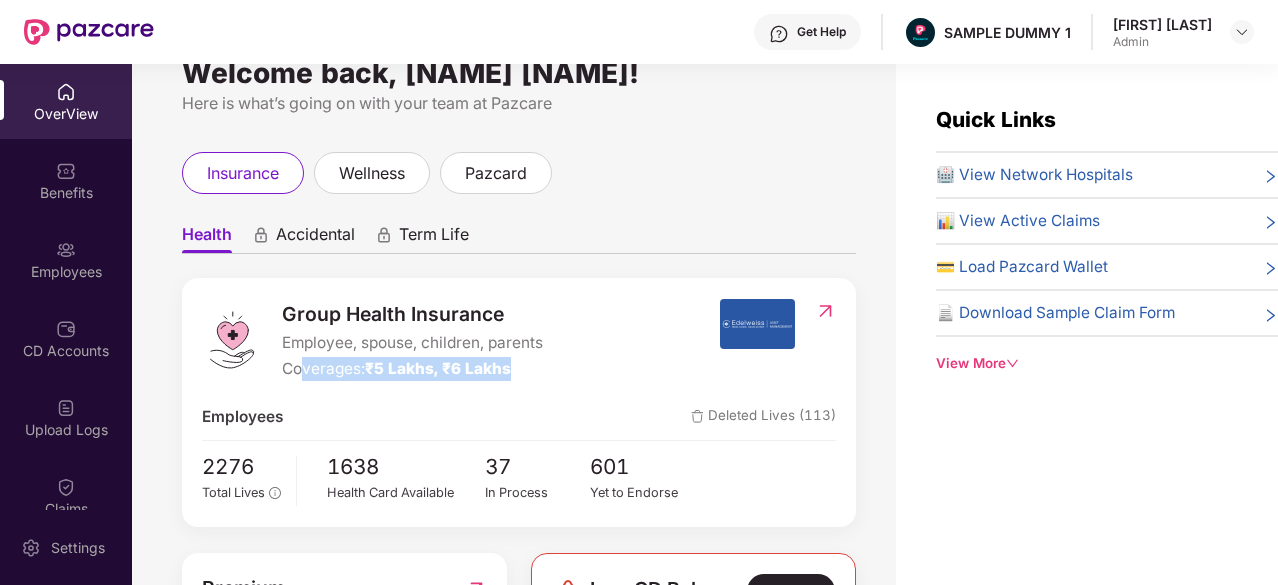 click on "Group Health Insurance Employee, spouse, children, parents Coverages: ₹[AMOUNT], ₹[AMOUNT]" at bounding box center (460, 340) 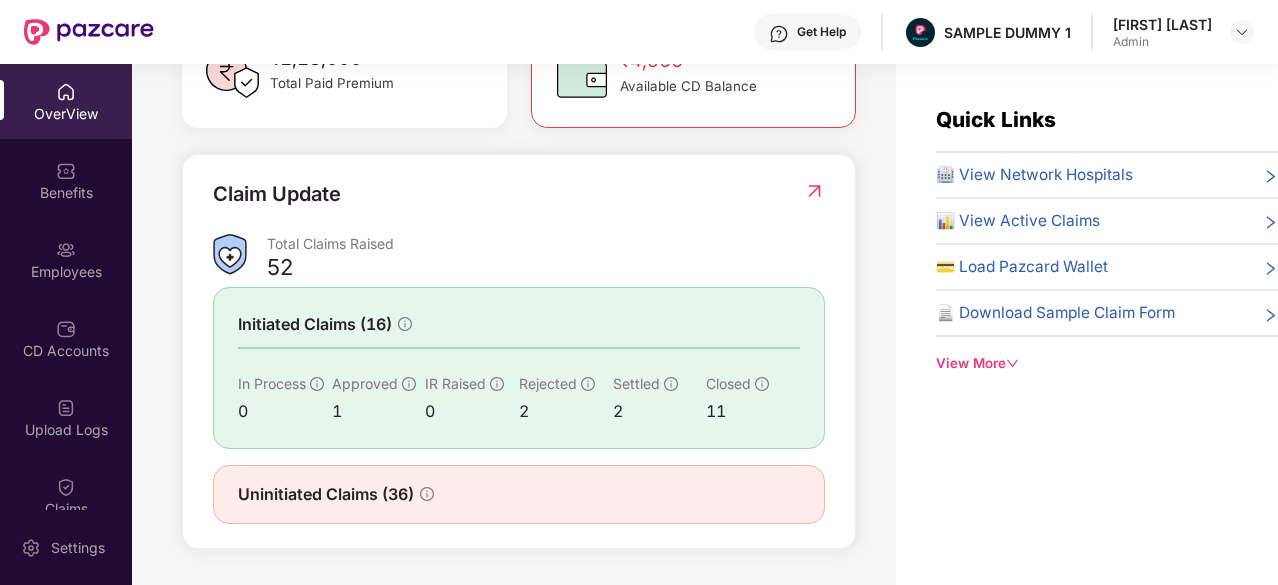 scroll, scrollTop: 637, scrollLeft: 0, axis: vertical 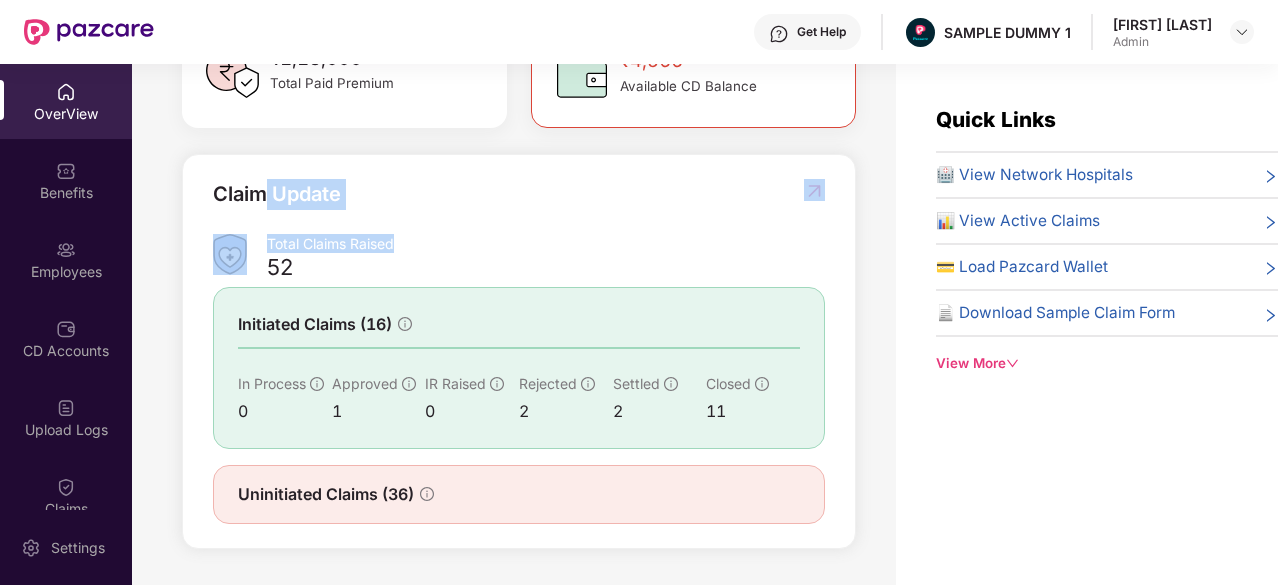 drag, startPoint x: 448, startPoint y: 257, endPoint x: 260, endPoint y: 246, distance: 188.32153 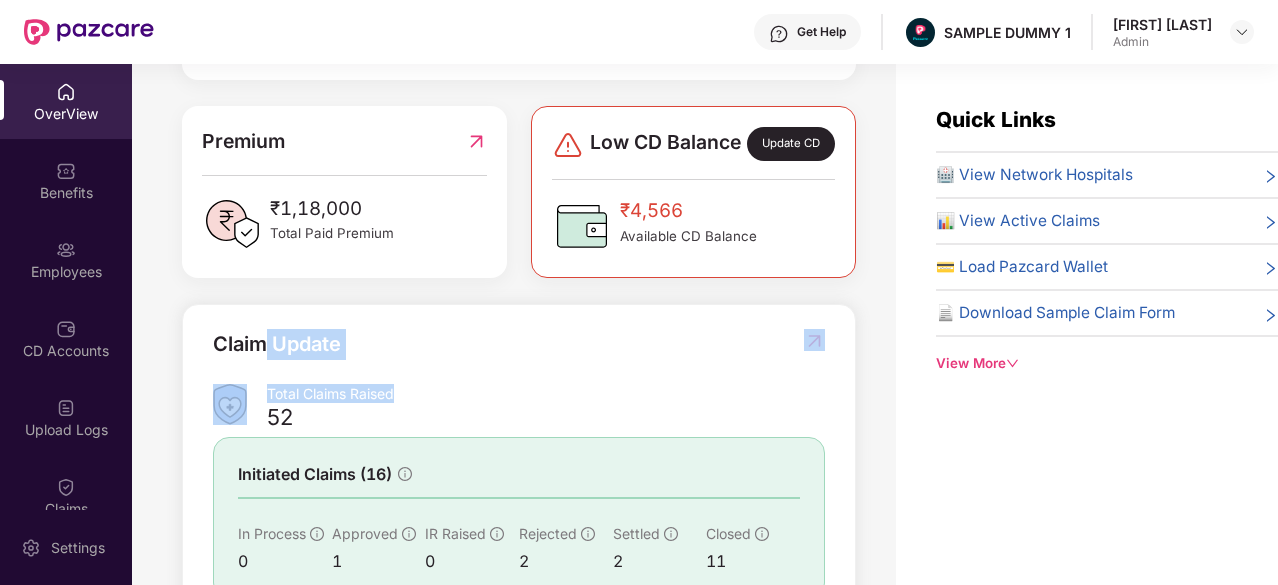 click on "Coverages: ₹[AMOUNT], ₹[AMOUNT] Employees Deleted Lives ([NUMBER]) [NUMBER] Total Lives [NUMBER] Health Card Available [NUMBER] In Process [NUMBER] Yet to Endorse Premium ₹[AMOUNT] Total Paid Premium Low CD Balance Update CD ₹[AMOUNT] Available CD Balance Claim Update Total Claims Raised [NUMBER] Initiated Claims ([NUMBER]) In Process [NUMBER] Approved [NUMBER] IR Raised [NUMBER] Rejected [NUMBER] Settled [NUMBER] Closed [NUMBER] Uninitiated Claims ([NUMBER])" at bounding box center [519, 265] 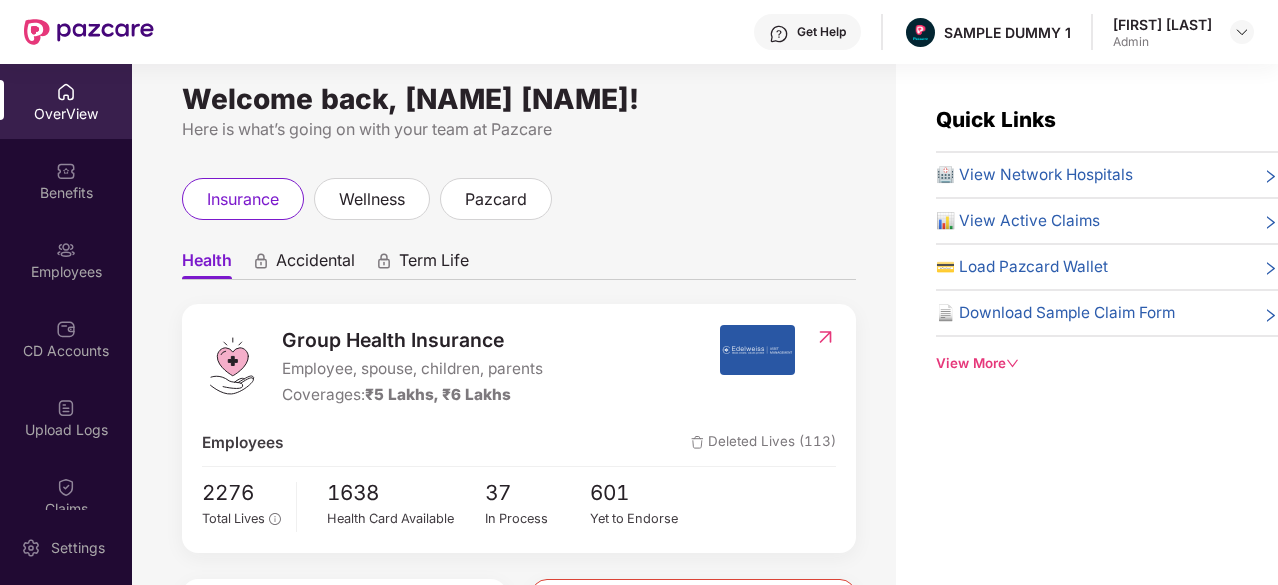 scroll, scrollTop: 12, scrollLeft: 0, axis: vertical 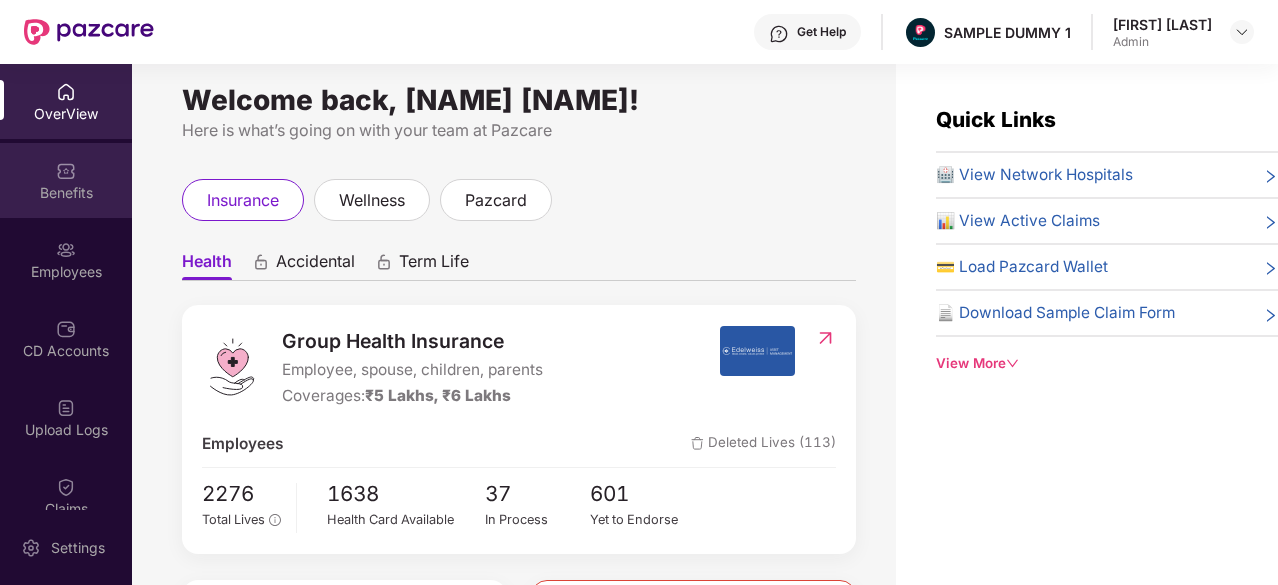 click on "Benefits" at bounding box center [66, 180] 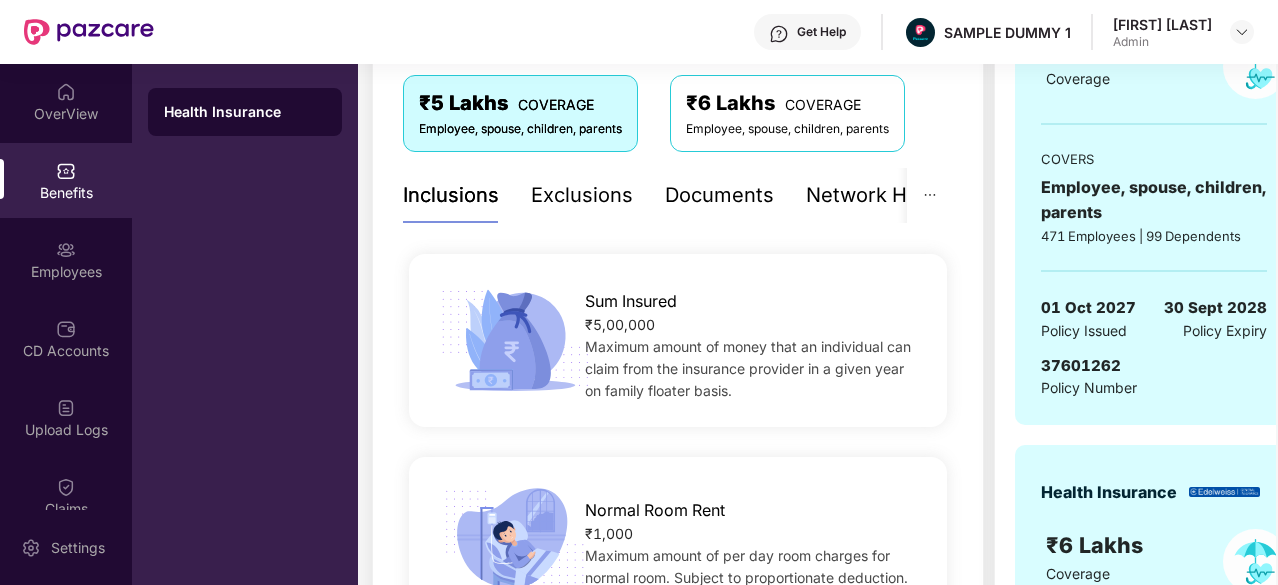 scroll, scrollTop: 319, scrollLeft: 0, axis: vertical 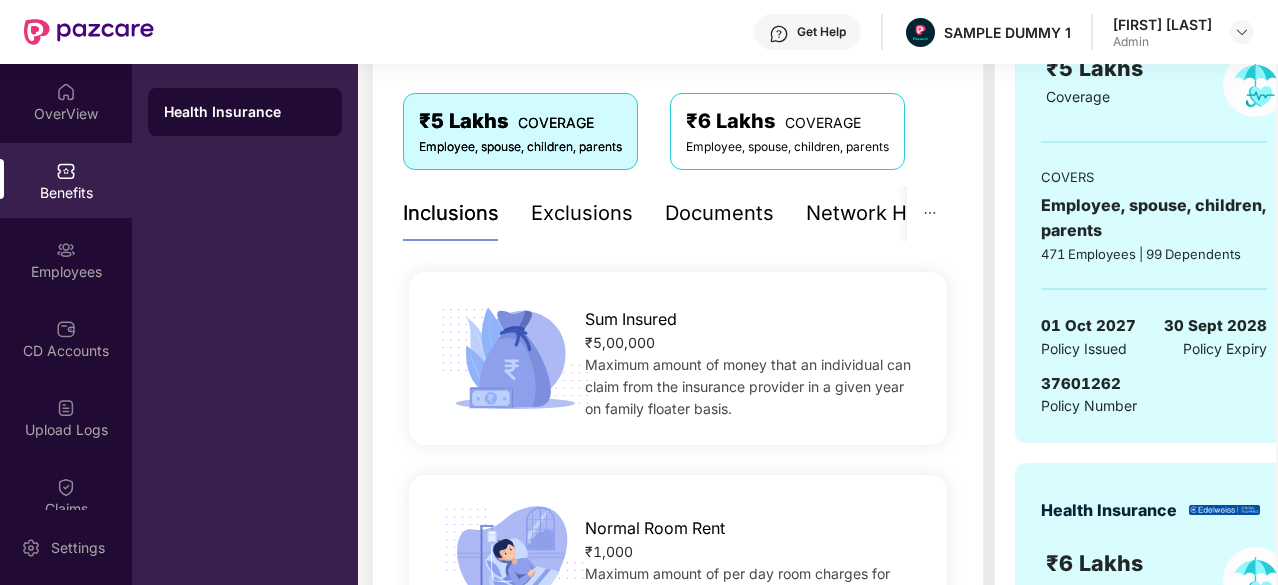 click on "Exclusions" at bounding box center [582, 213] 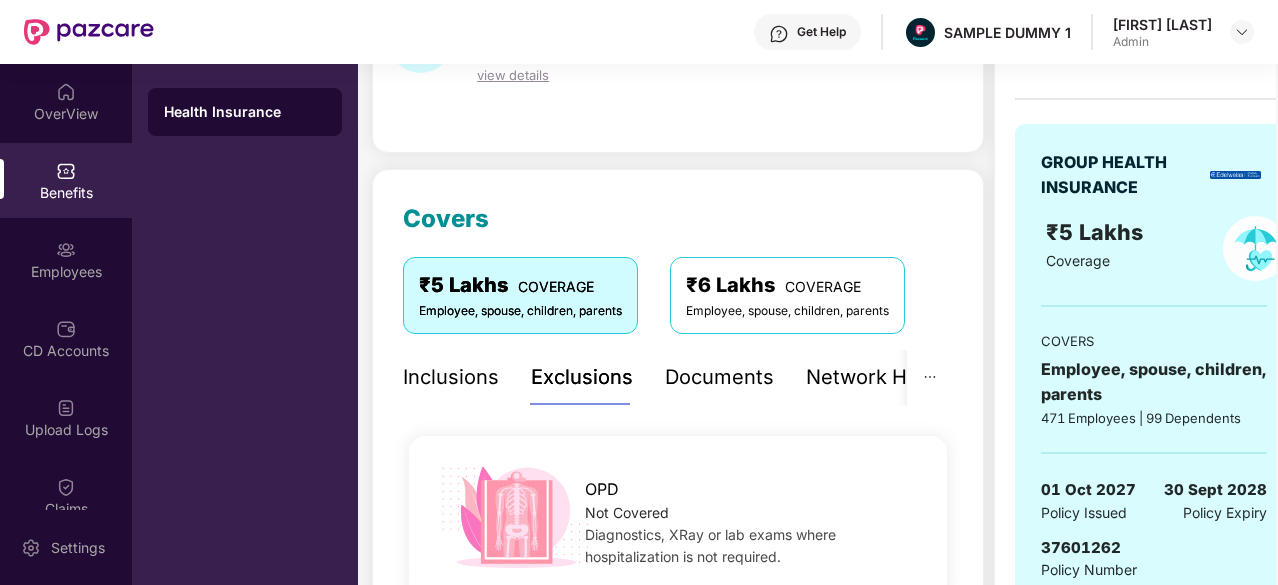 scroll, scrollTop: 158, scrollLeft: 0, axis: vertical 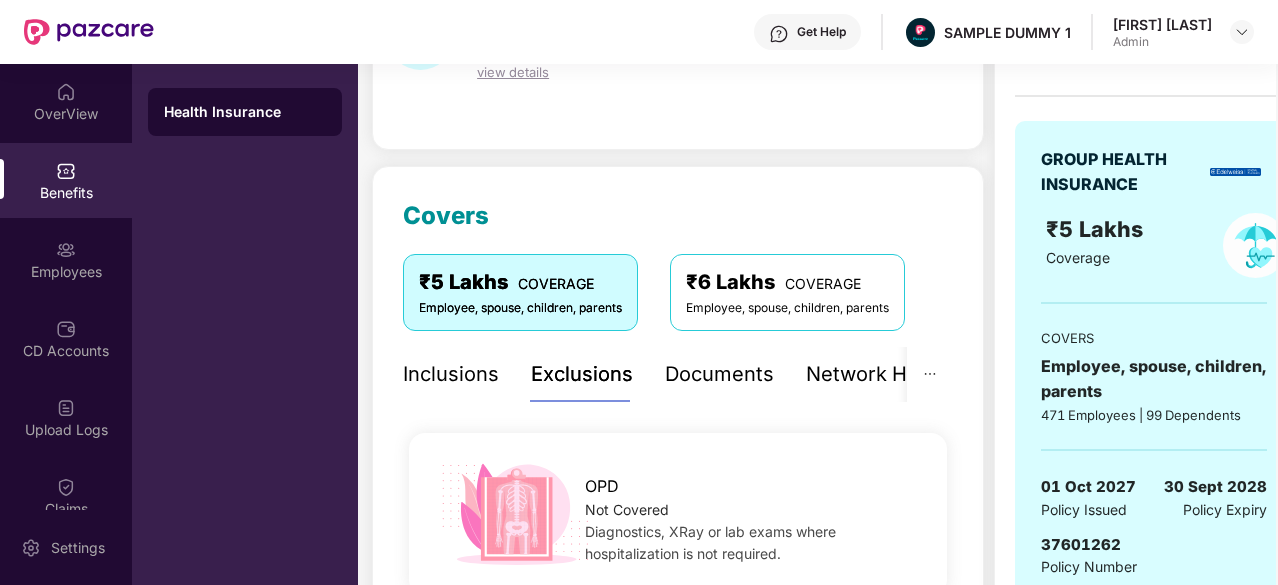 click on "Documents" at bounding box center (719, 374) 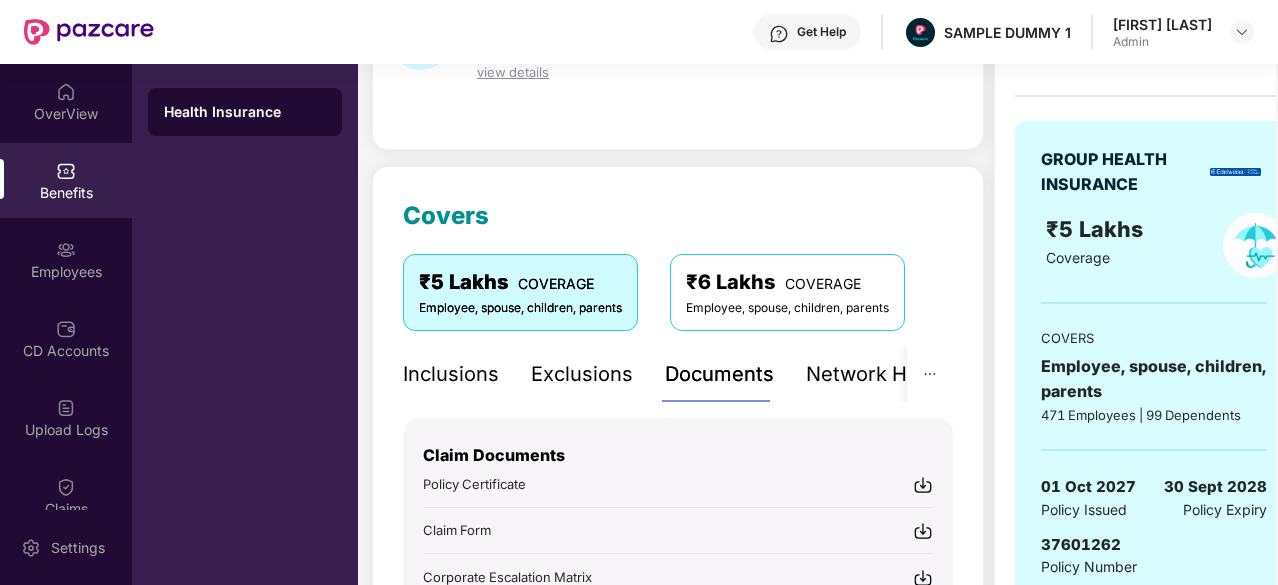scroll, scrollTop: 360, scrollLeft: 0, axis: vertical 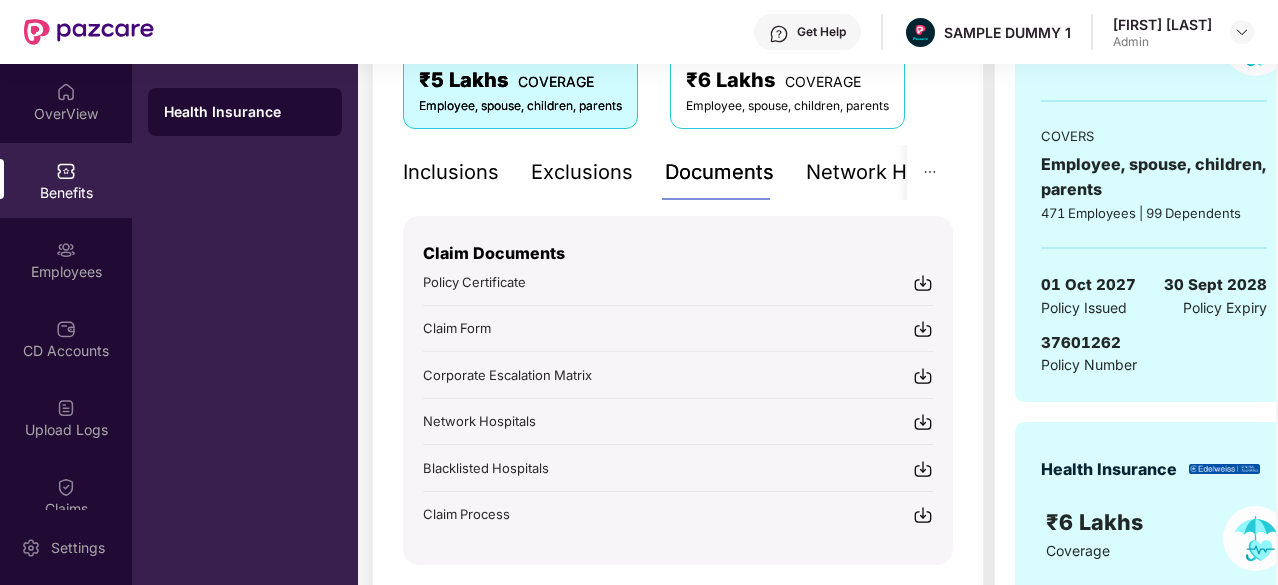 click at bounding box center [923, 283] 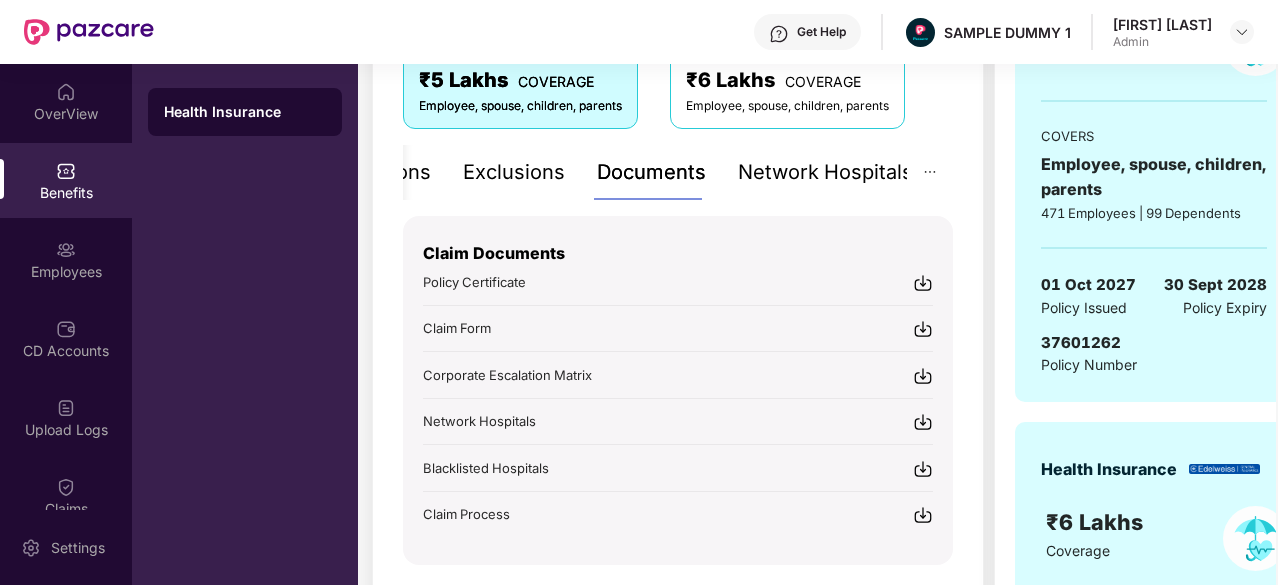 click on "Network Hospitals" at bounding box center (825, 172) 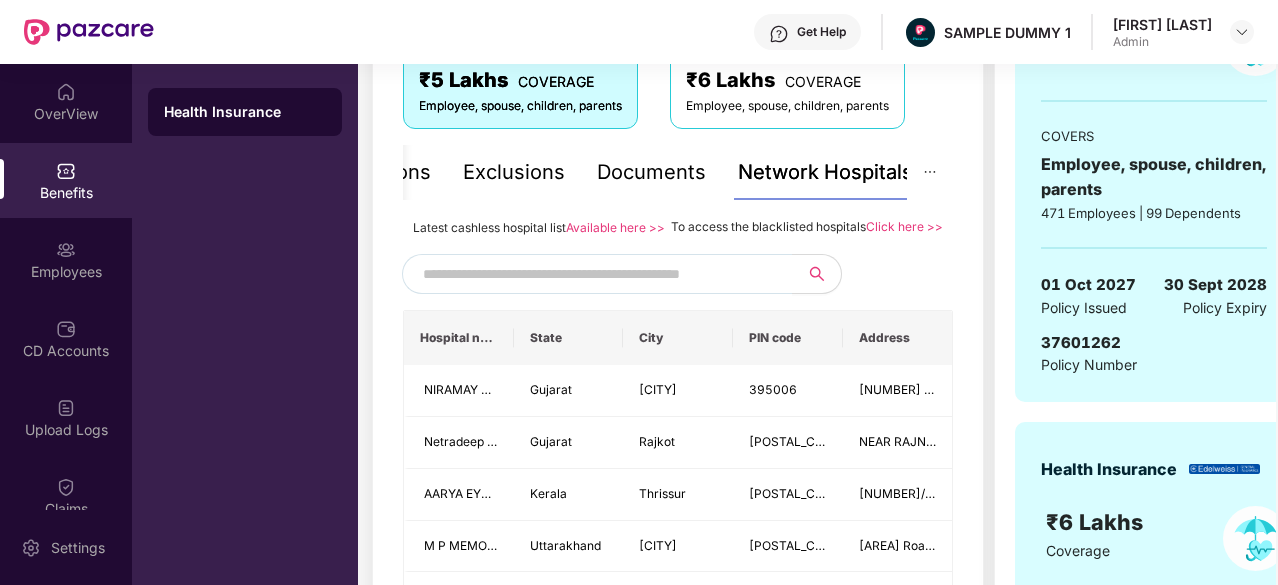 click at bounding box center (594, 274) 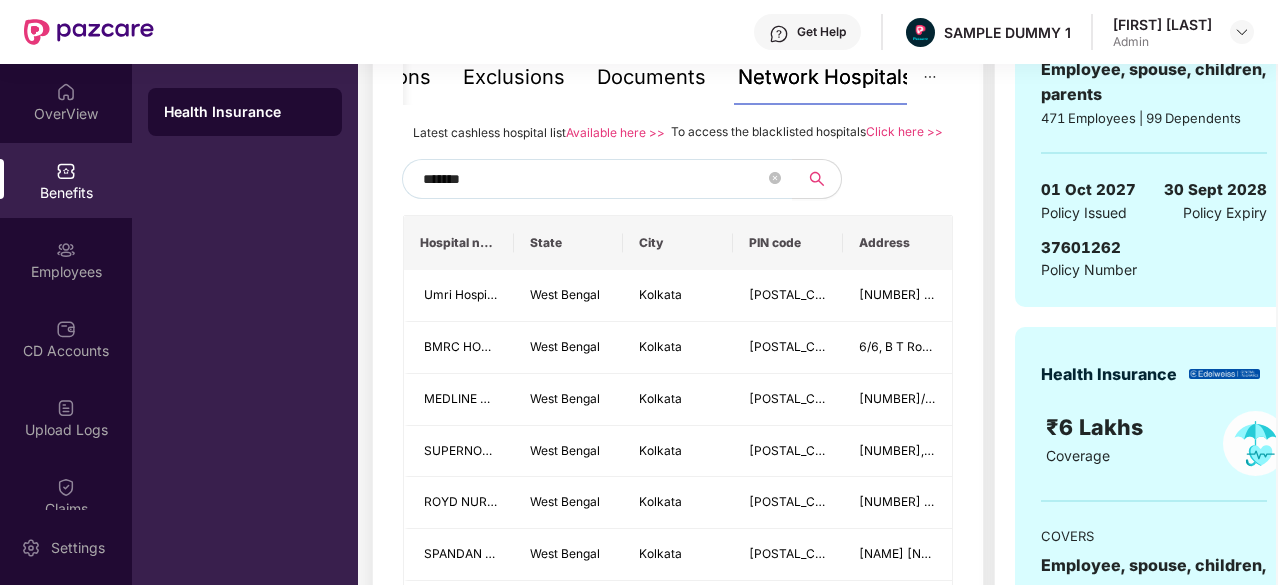 scroll, scrollTop: 451, scrollLeft: 0, axis: vertical 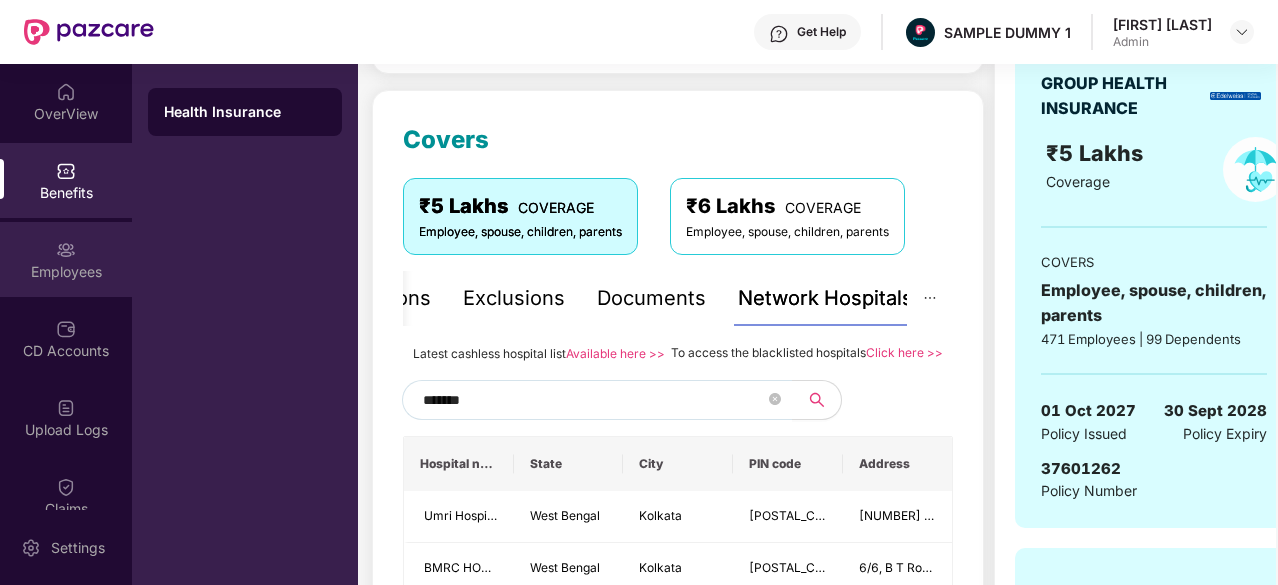 type on "*******" 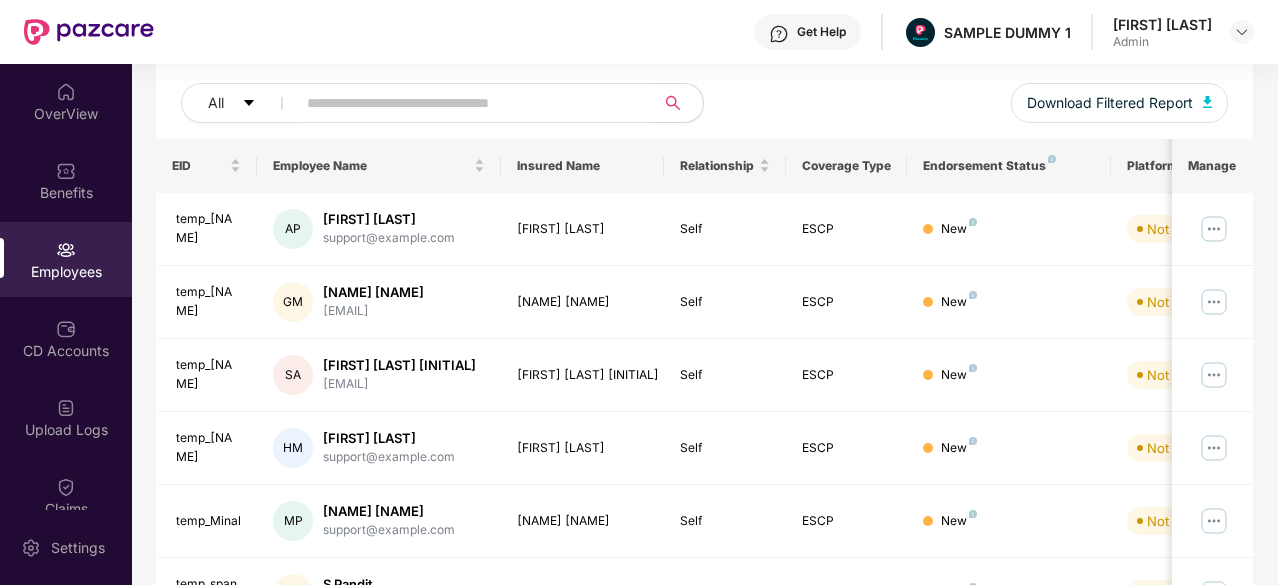 scroll, scrollTop: 0, scrollLeft: 0, axis: both 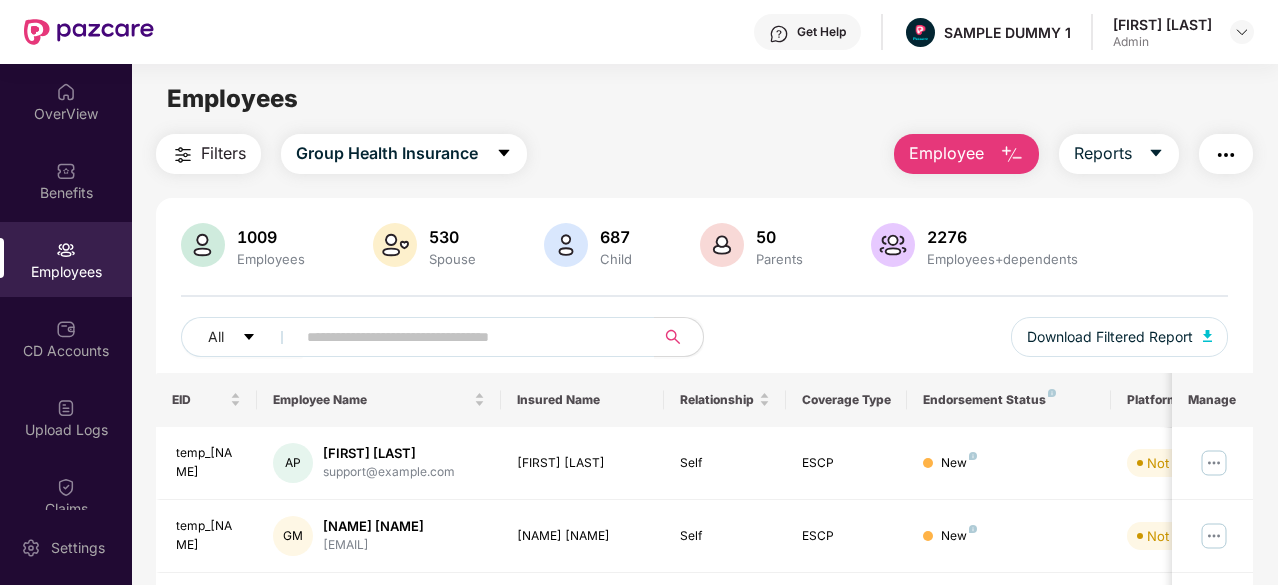 click on "Employee" at bounding box center (946, 153) 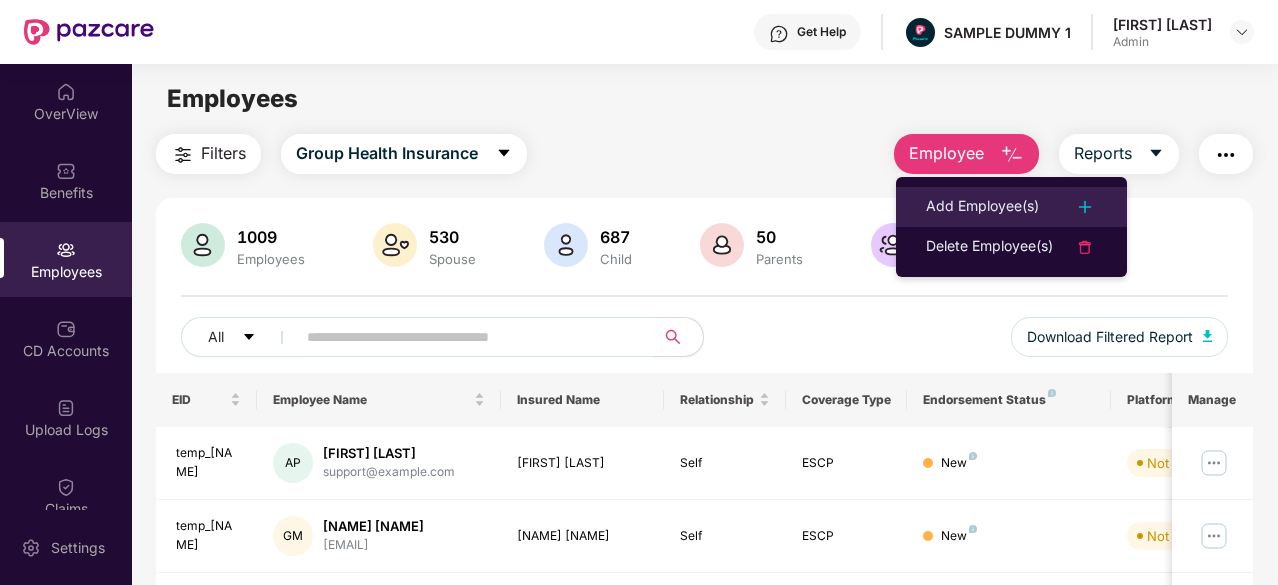 click on "Add Employee(s)" at bounding box center (982, 207) 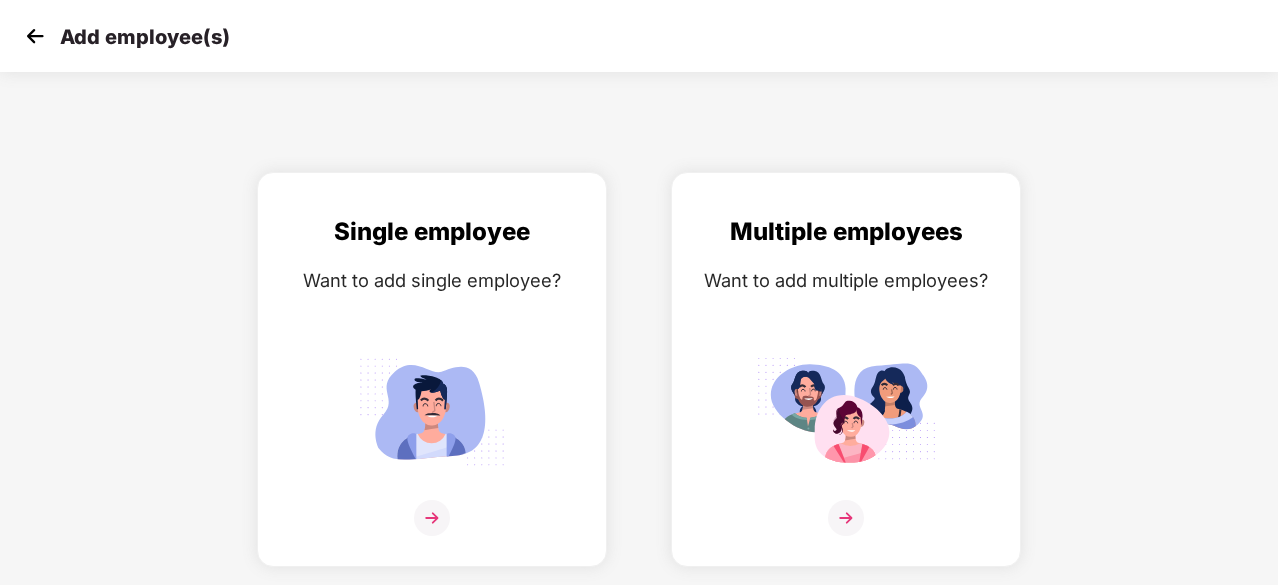 click at bounding box center [35, 36] 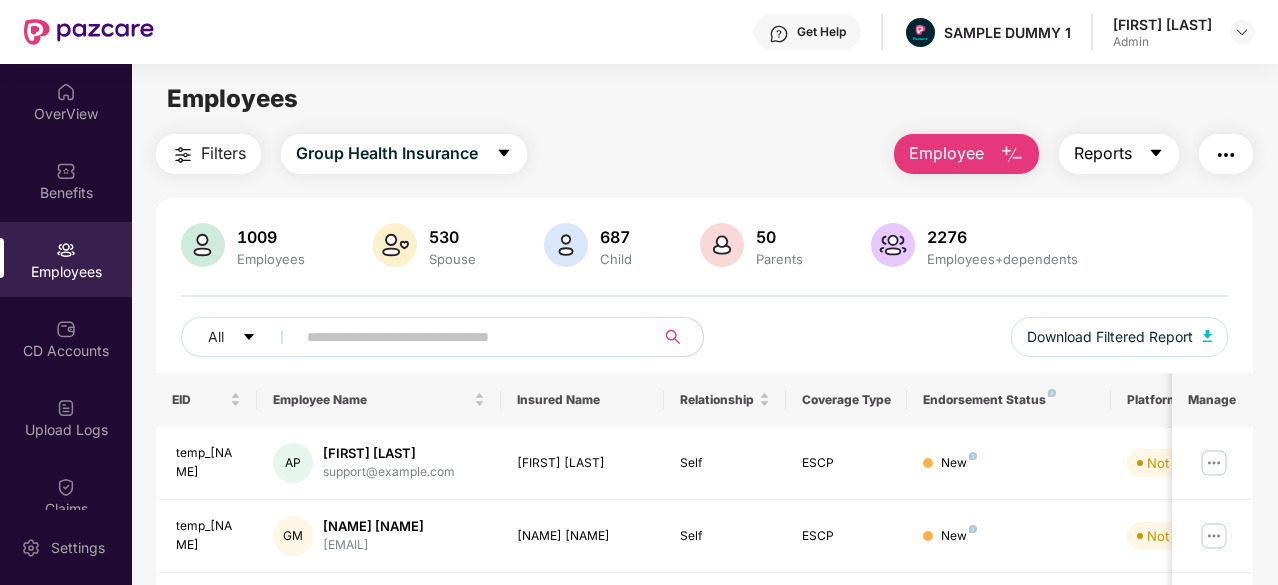 click 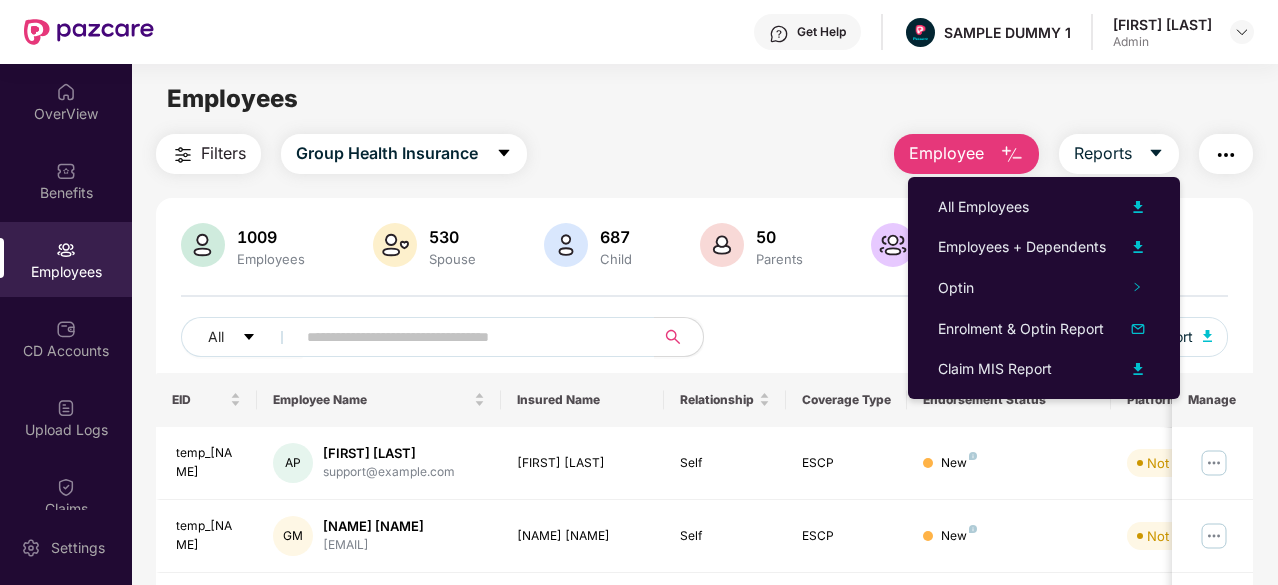 click at bounding box center (1226, 155) 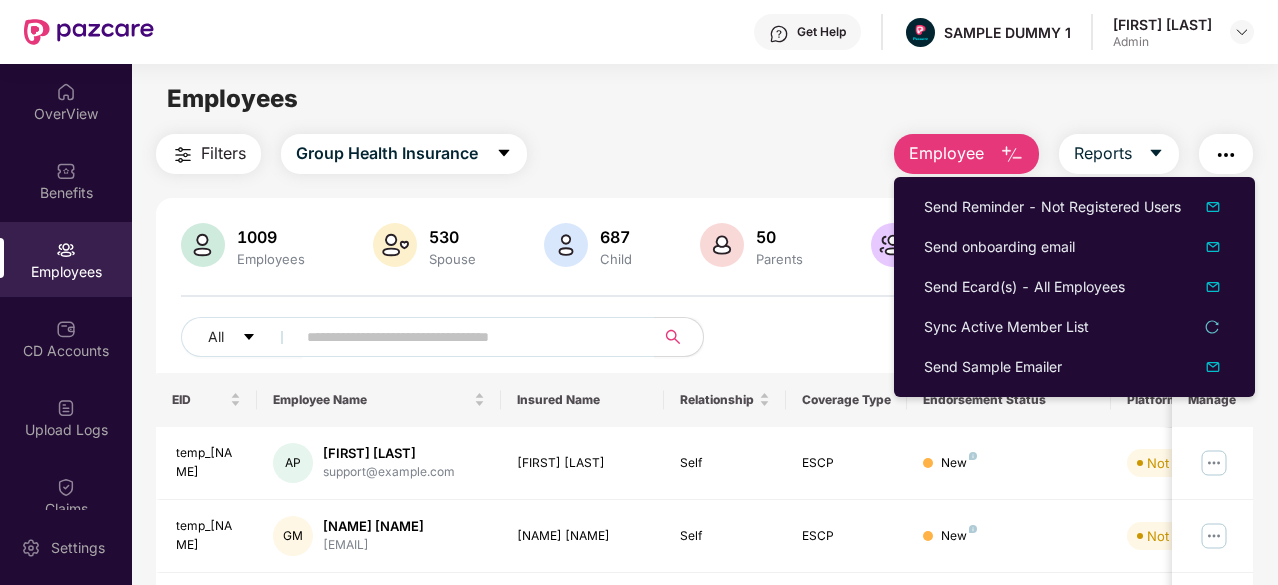 click on "All Download Filtered Report" at bounding box center (704, 345) 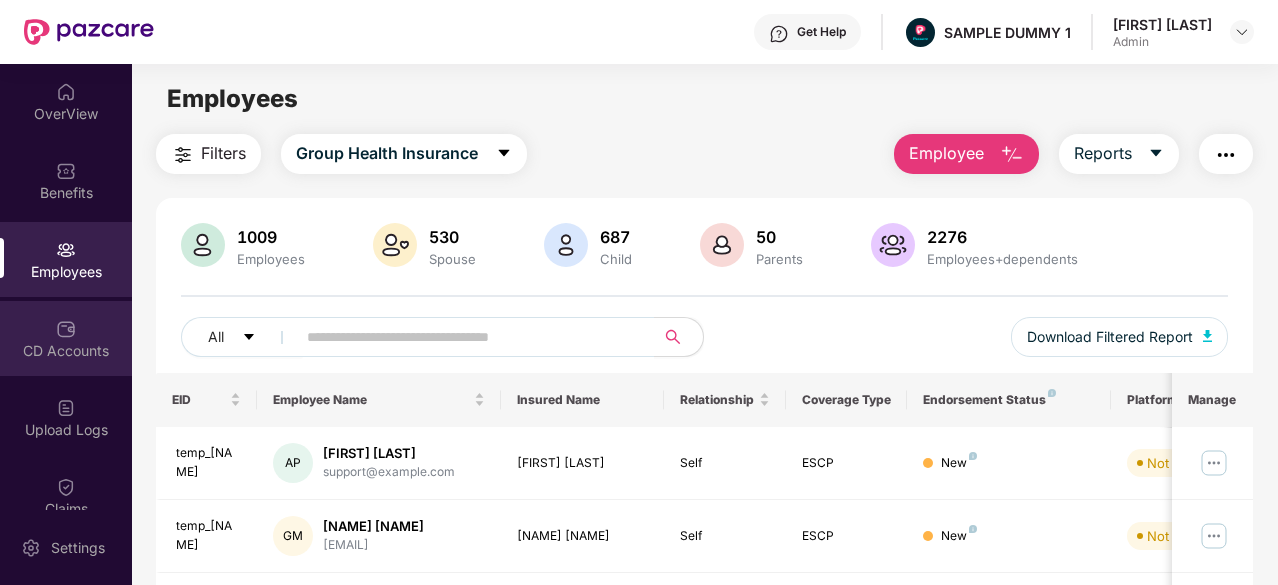 click on "CD Accounts" at bounding box center (66, 351) 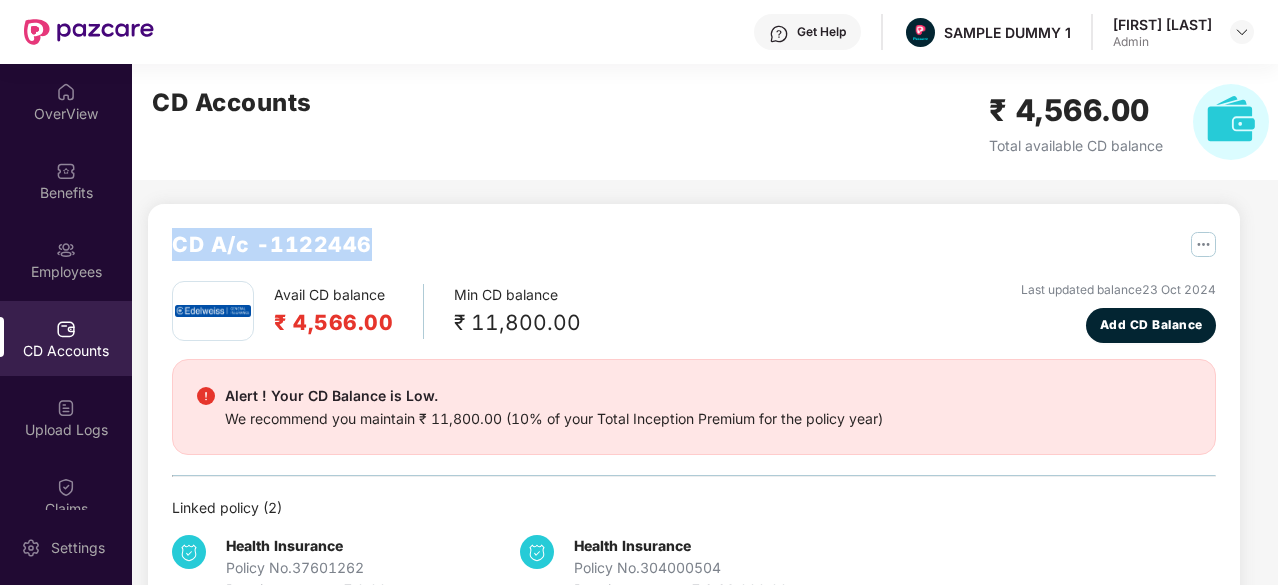 drag, startPoint x: 375, startPoint y: 243, endPoint x: 176, endPoint y: 239, distance: 199.04019 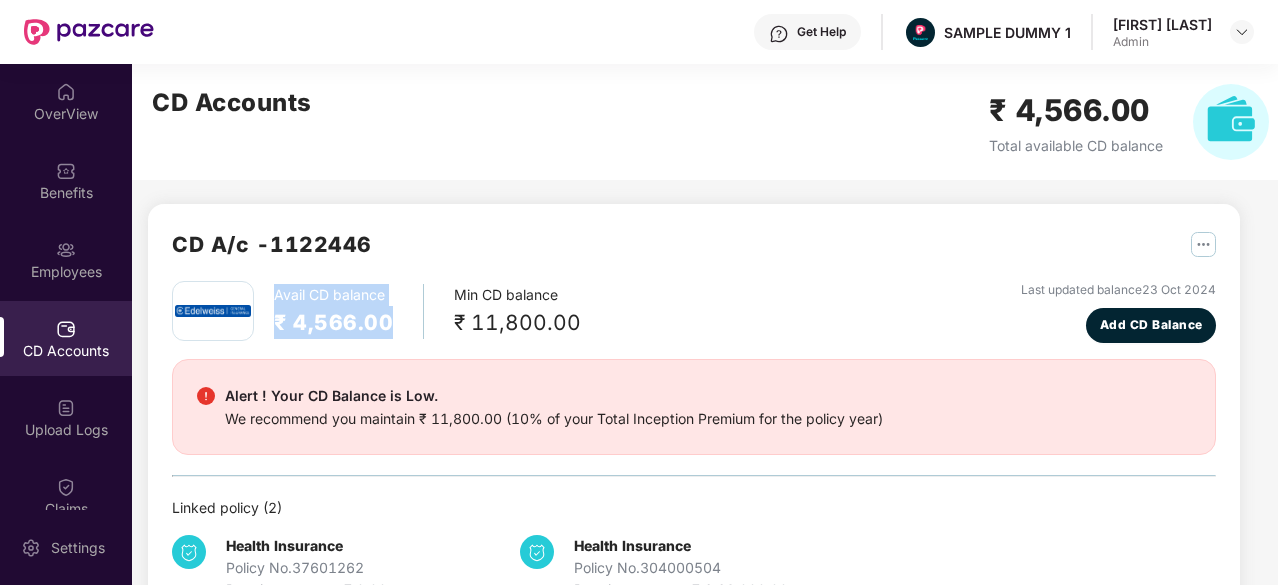 drag, startPoint x: 393, startPoint y: 323, endPoint x: 275, endPoint y: 297, distance: 120.83046 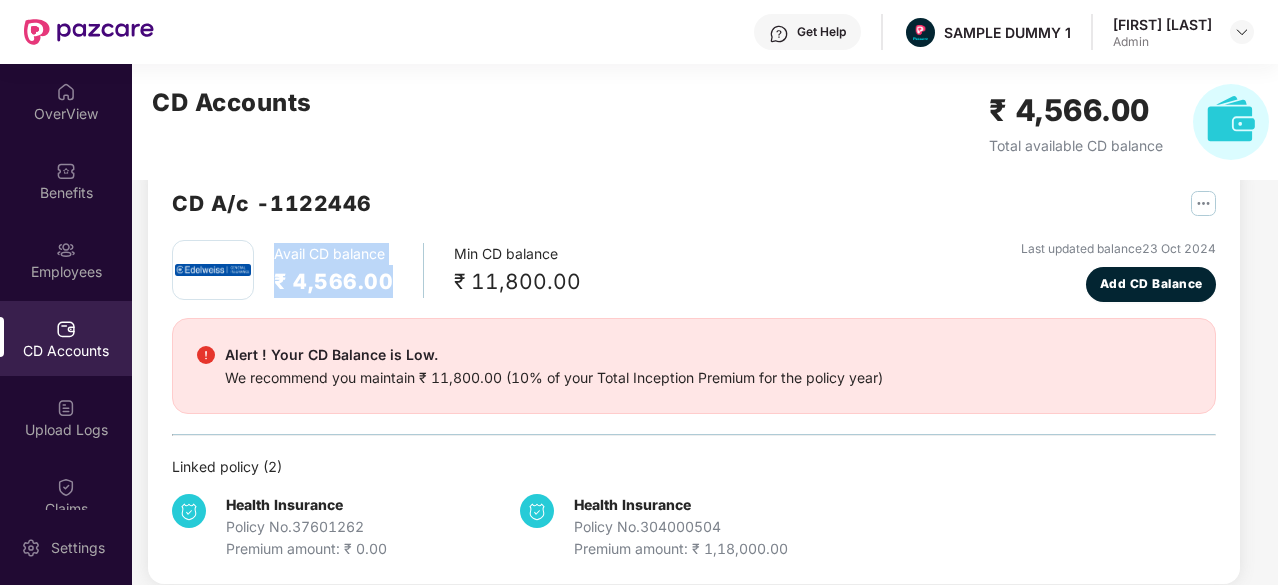 scroll, scrollTop: 12, scrollLeft: 0, axis: vertical 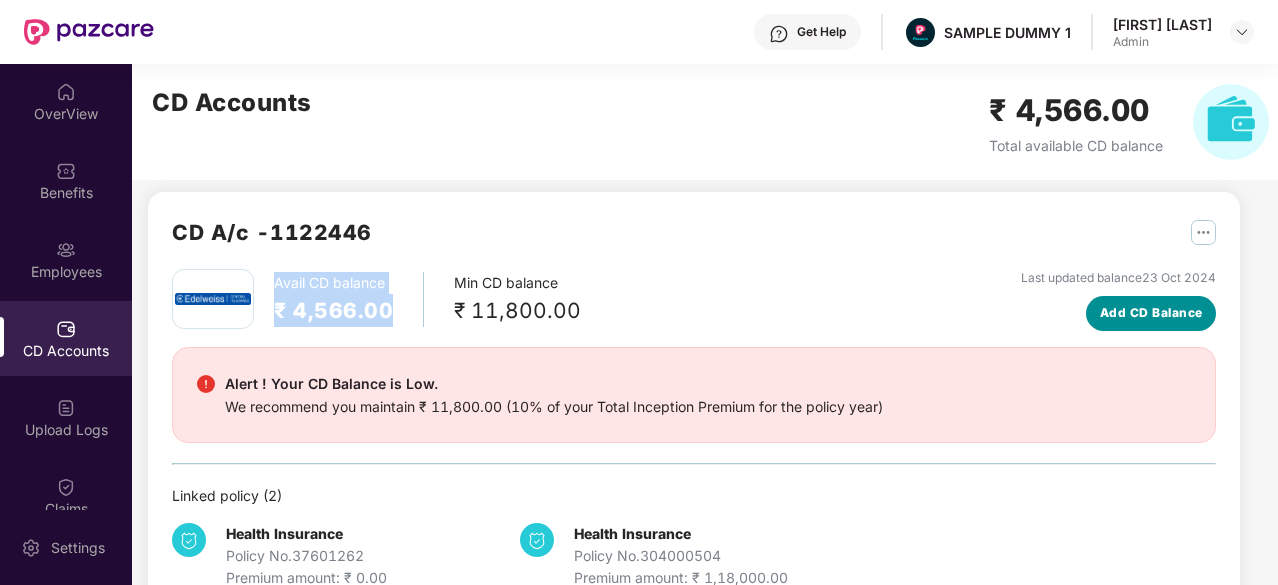 click on "Add CD Balance" at bounding box center [1151, 313] 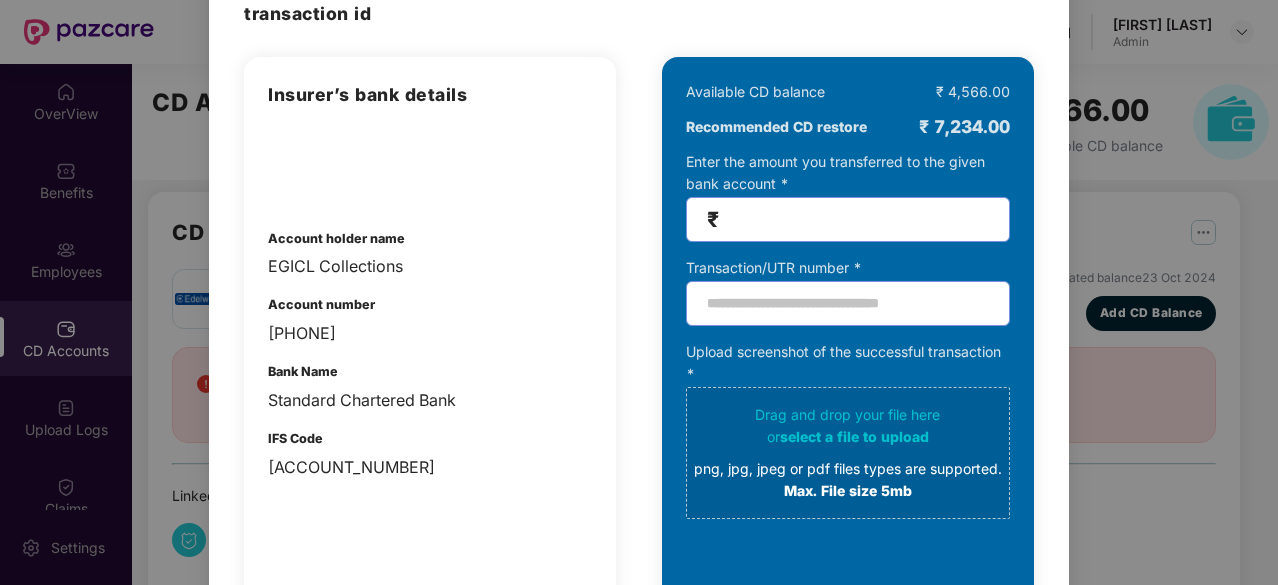 scroll, scrollTop: 121, scrollLeft: 0, axis: vertical 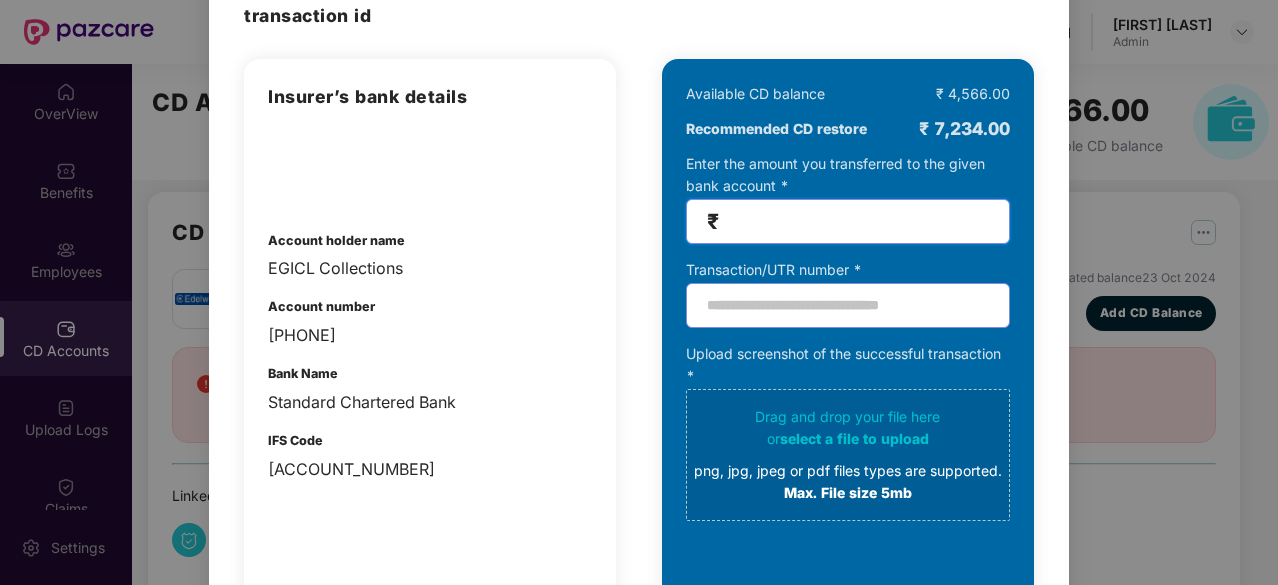 click at bounding box center (856, 221) 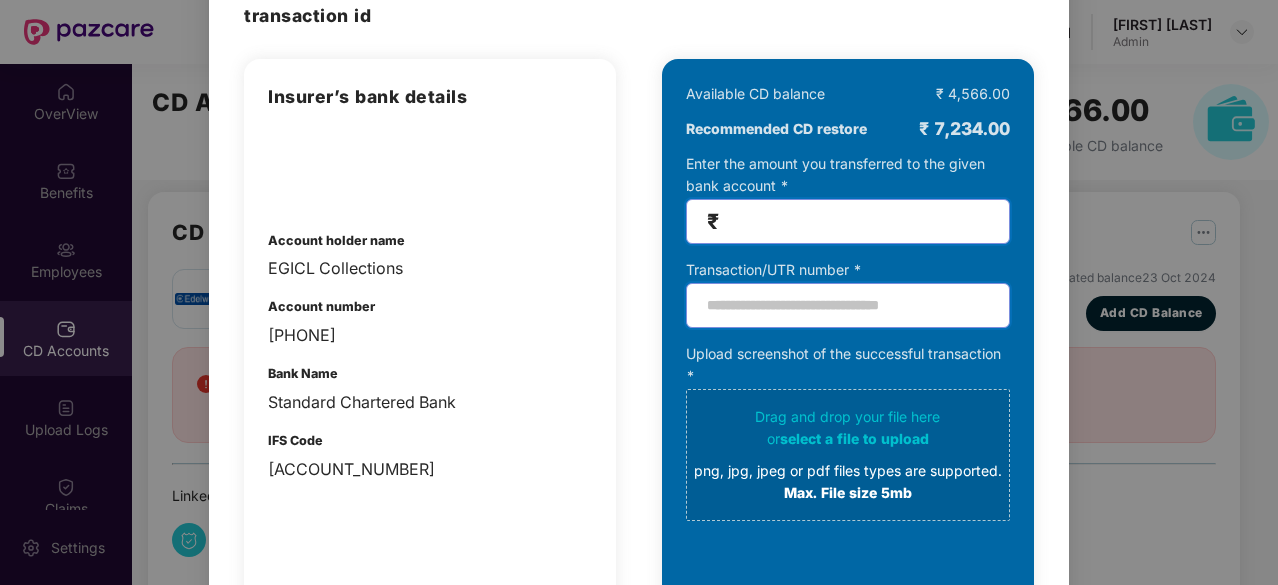type 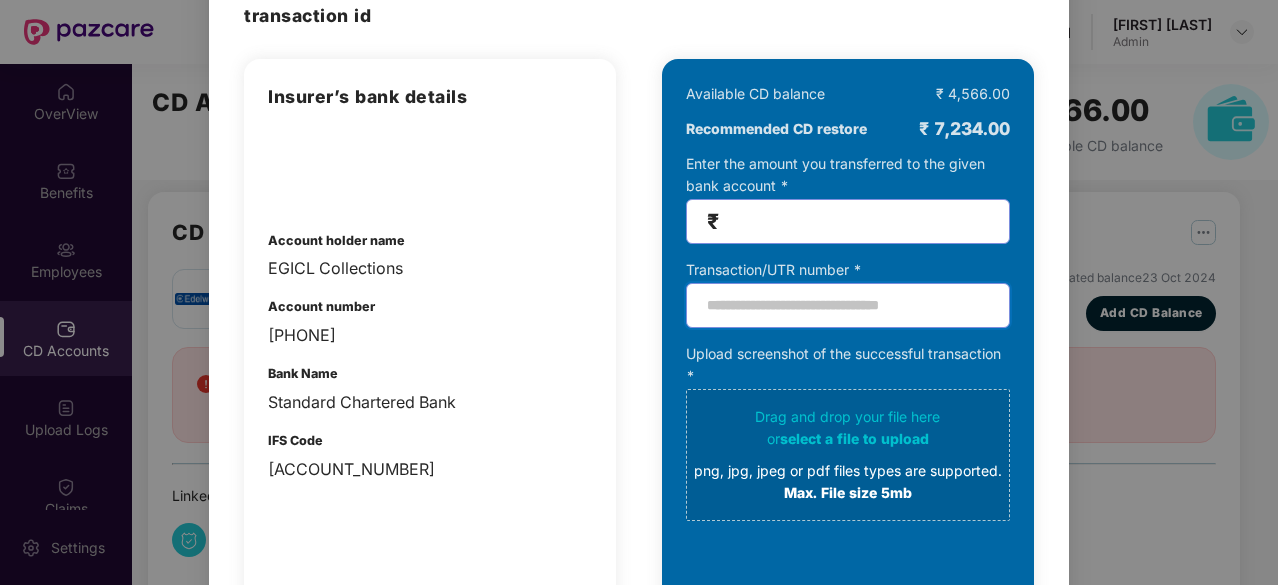 click at bounding box center [848, 305] 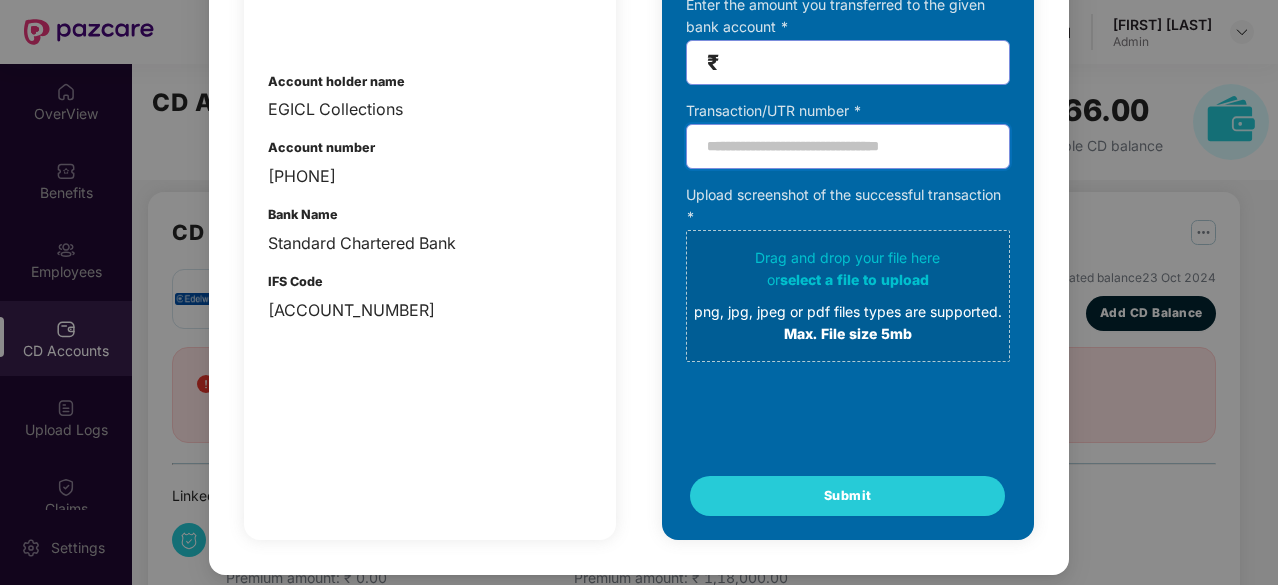 scroll, scrollTop: 0, scrollLeft: 0, axis: both 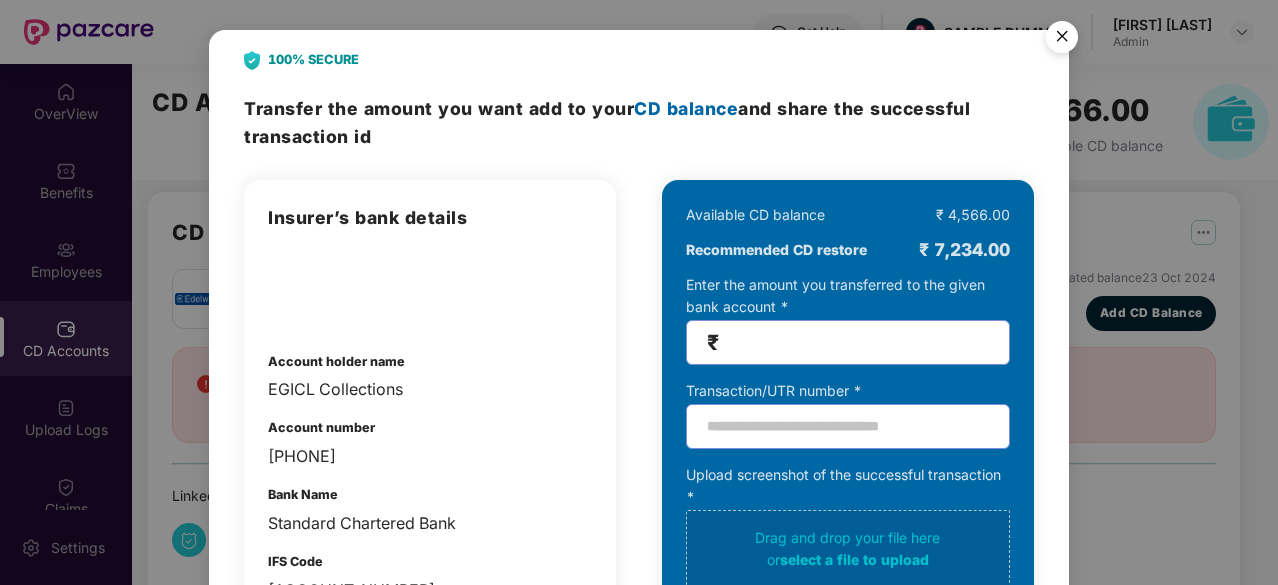 click at bounding box center [1062, 40] 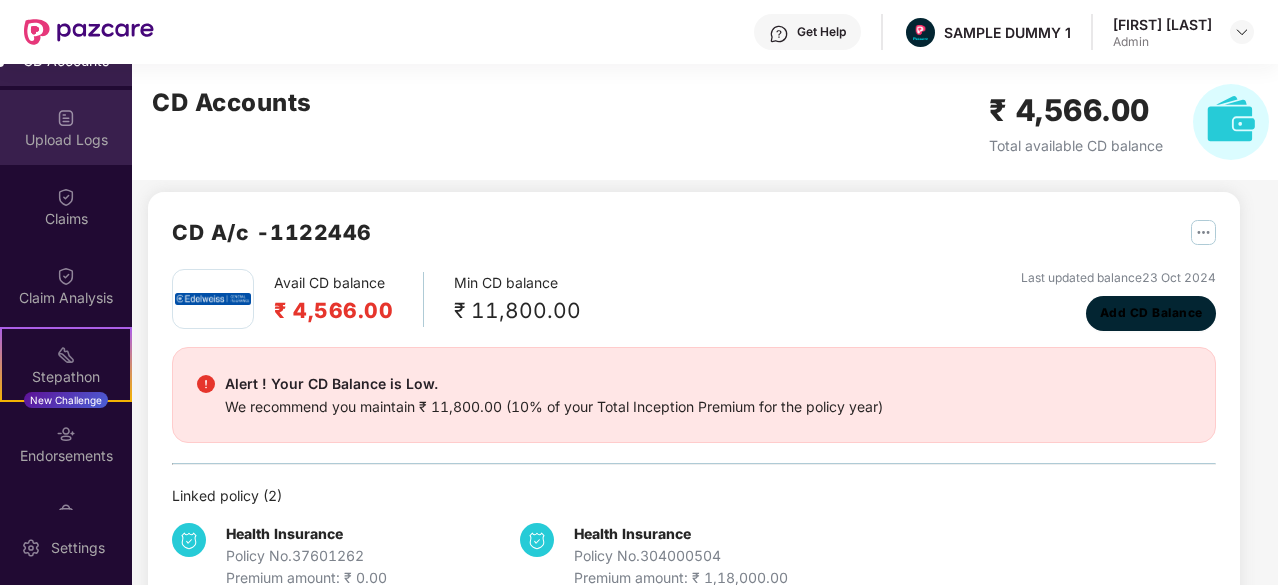 scroll, scrollTop: 422, scrollLeft: 0, axis: vertical 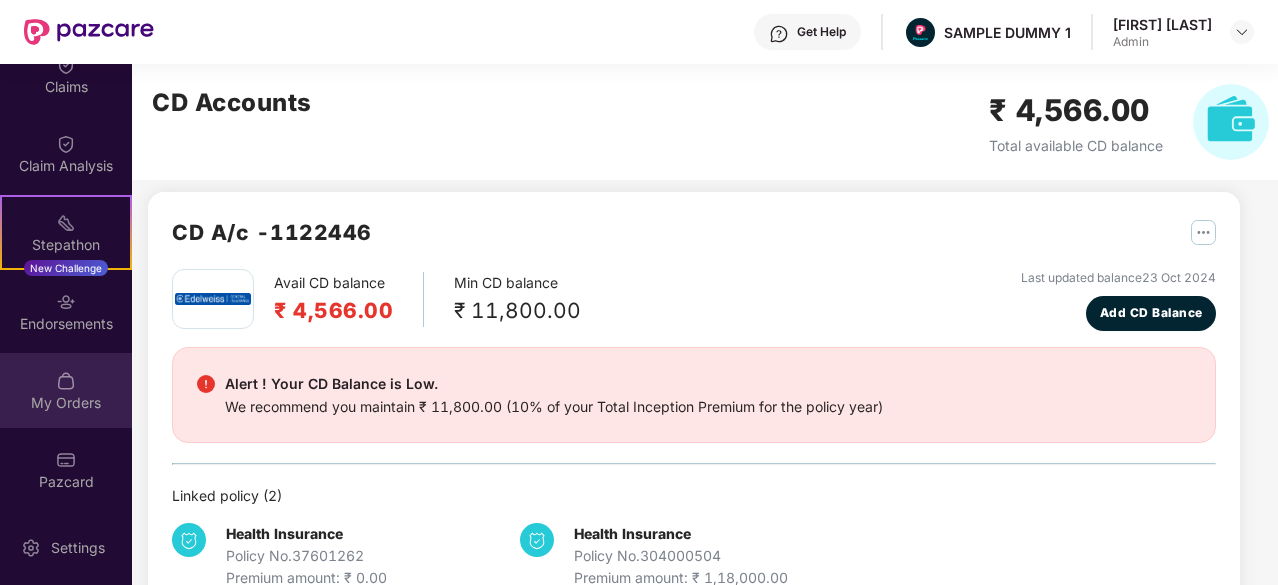 click on "My Orders" at bounding box center (66, 403) 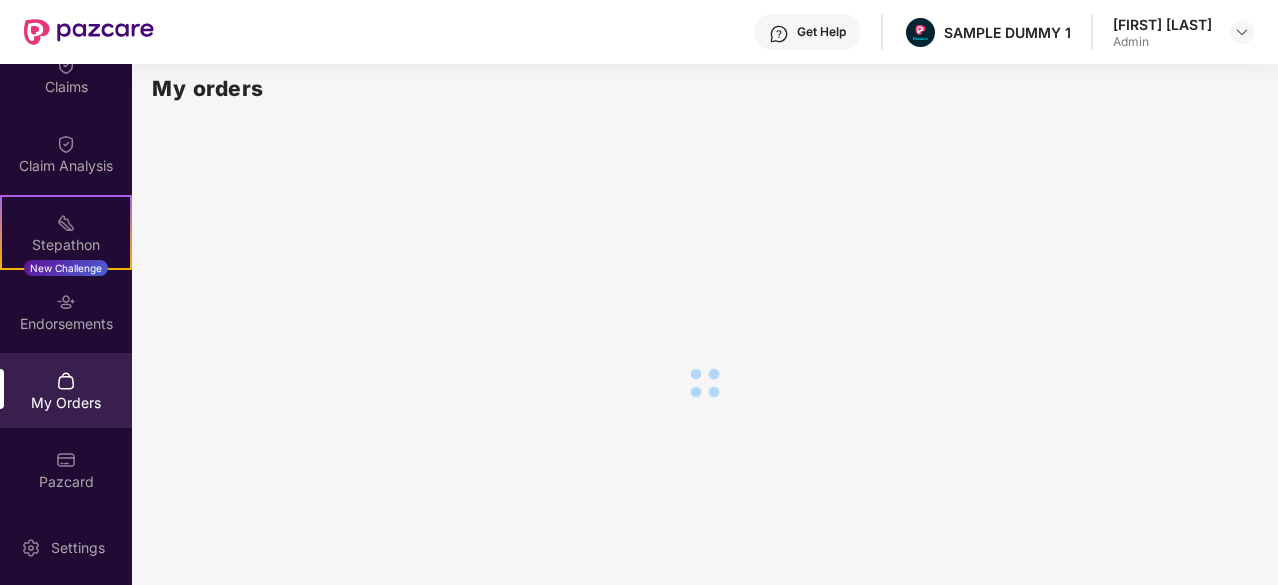 scroll, scrollTop: 0, scrollLeft: 0, axis: both 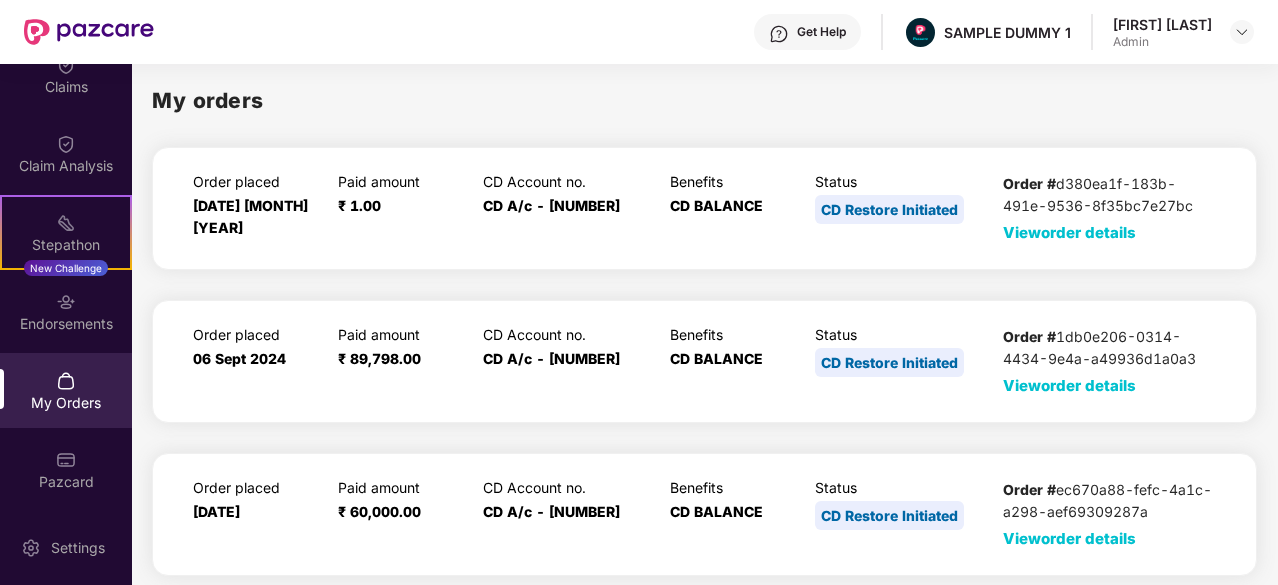 click on "View  order details" at bounding box center [1069, 232] 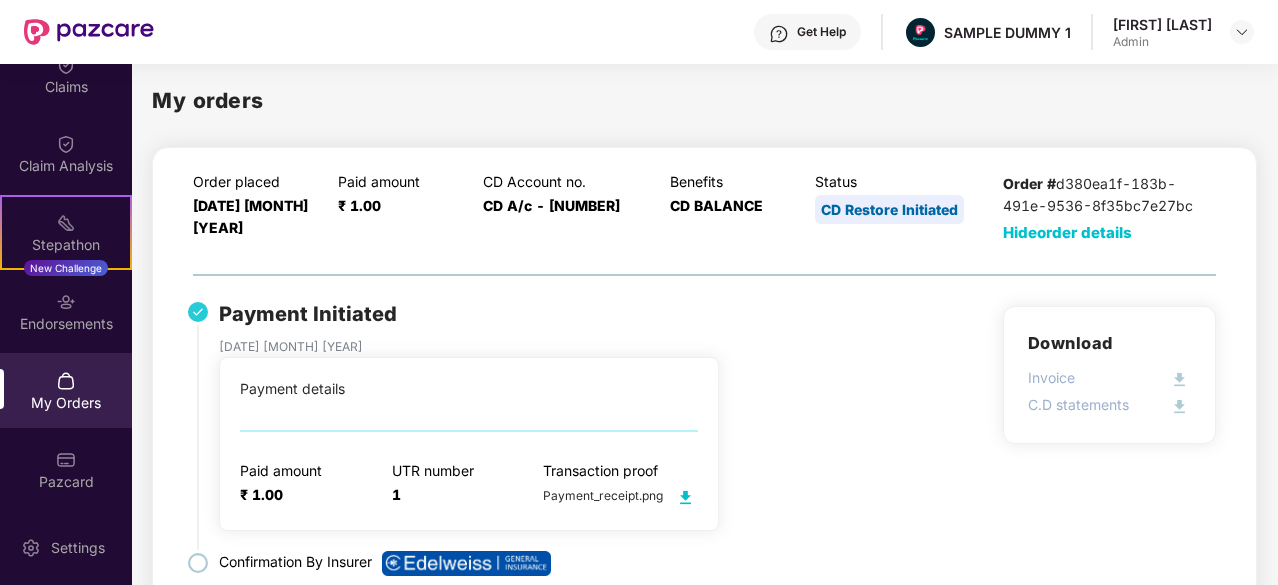 scroll, scrollTop: 162, scrollLeft: 0, axis: vertical 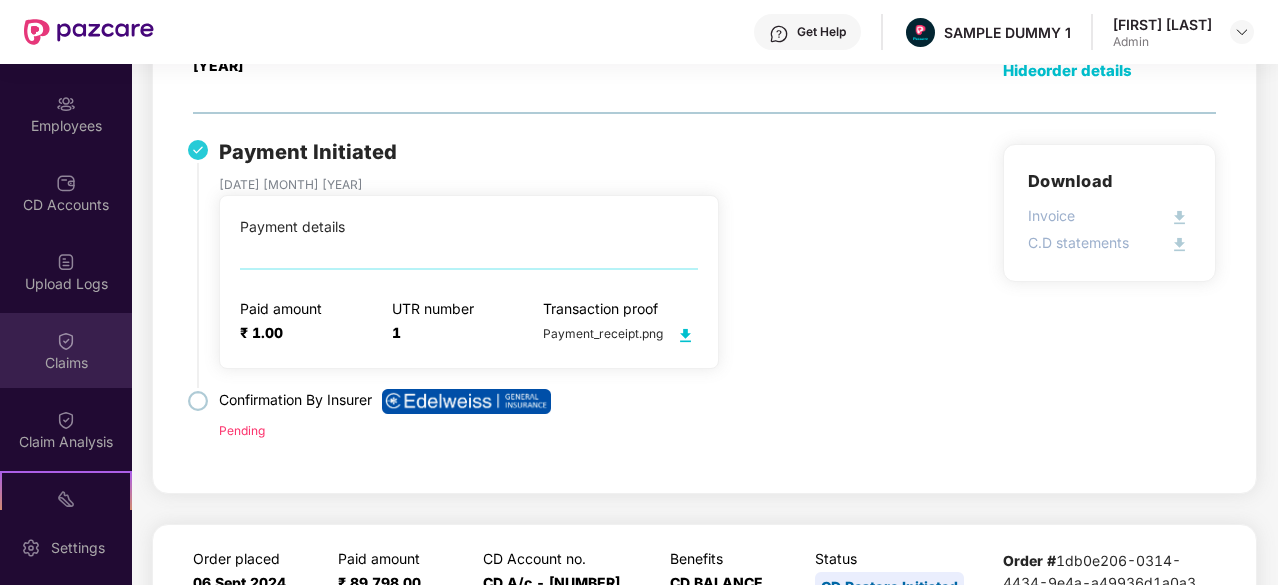click on "Claims" at bounding box center (66, 363) 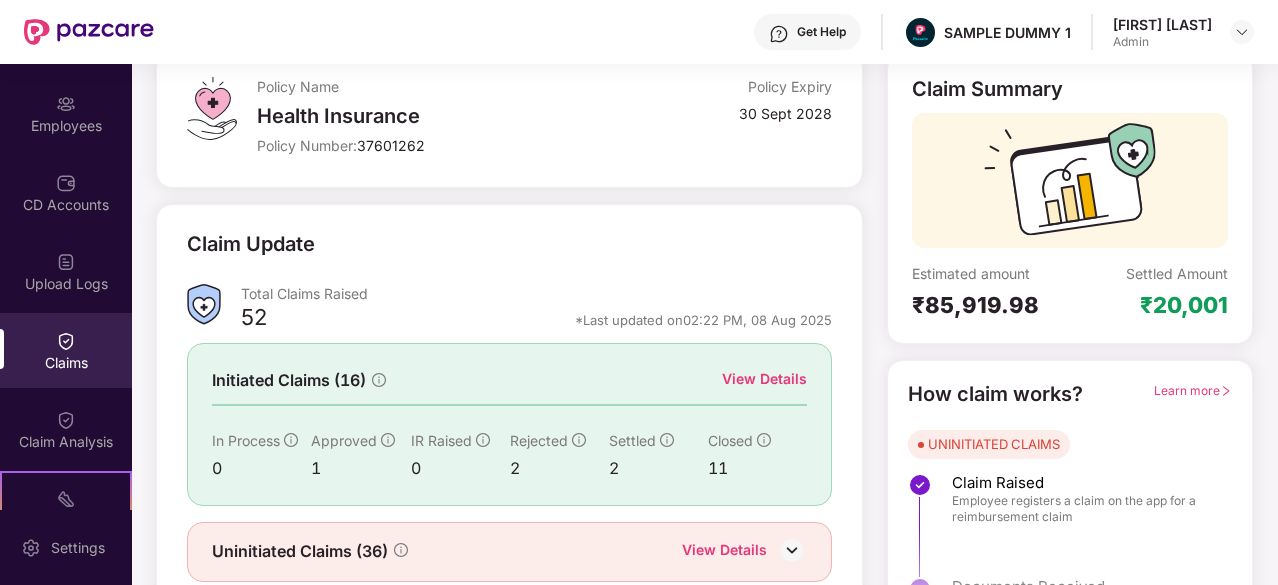 scroll, scrollTop: 128, scrollLeft: 0, axis: vertical 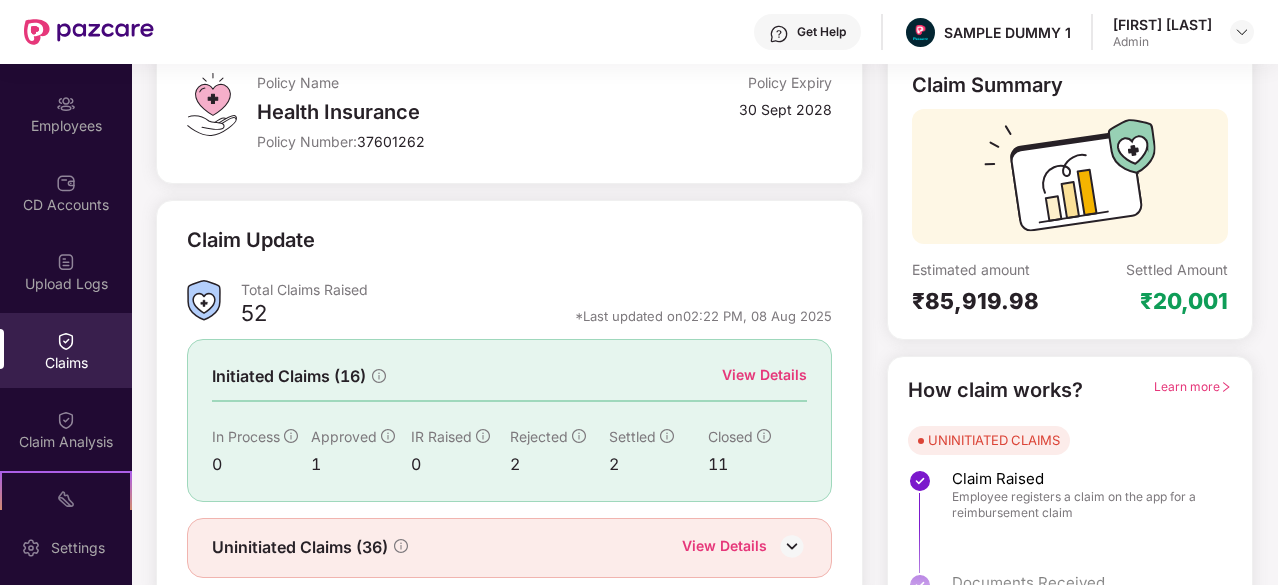 click on "View Details" at bounding box center (764, 375) 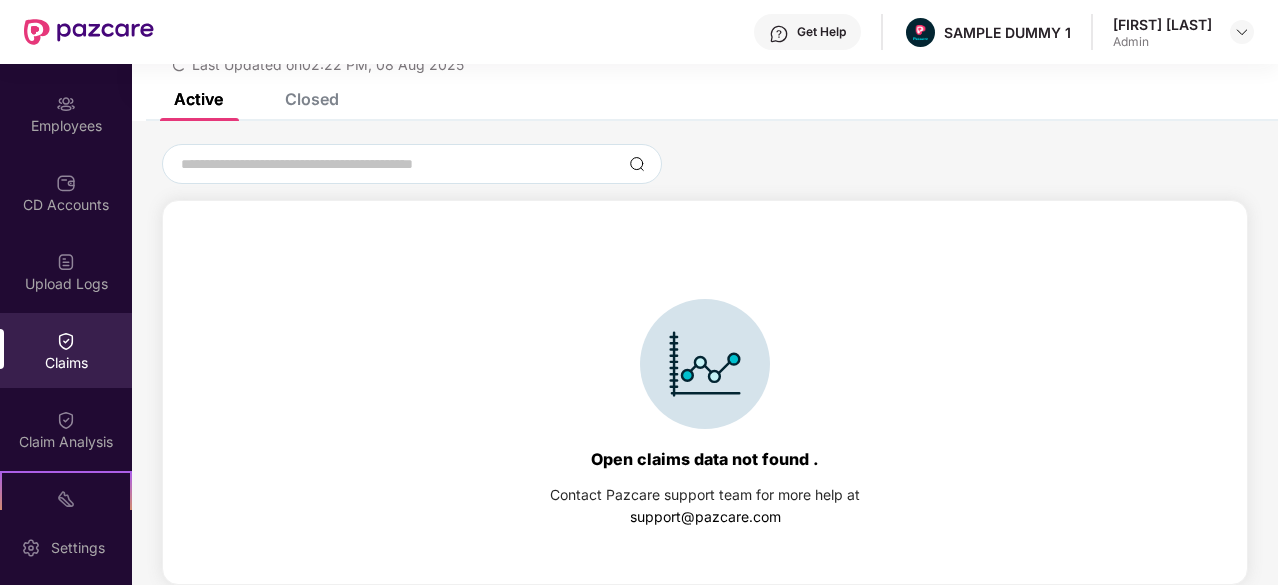 scroll, scrollTop: 0, scrollLeft: 0, axis: both 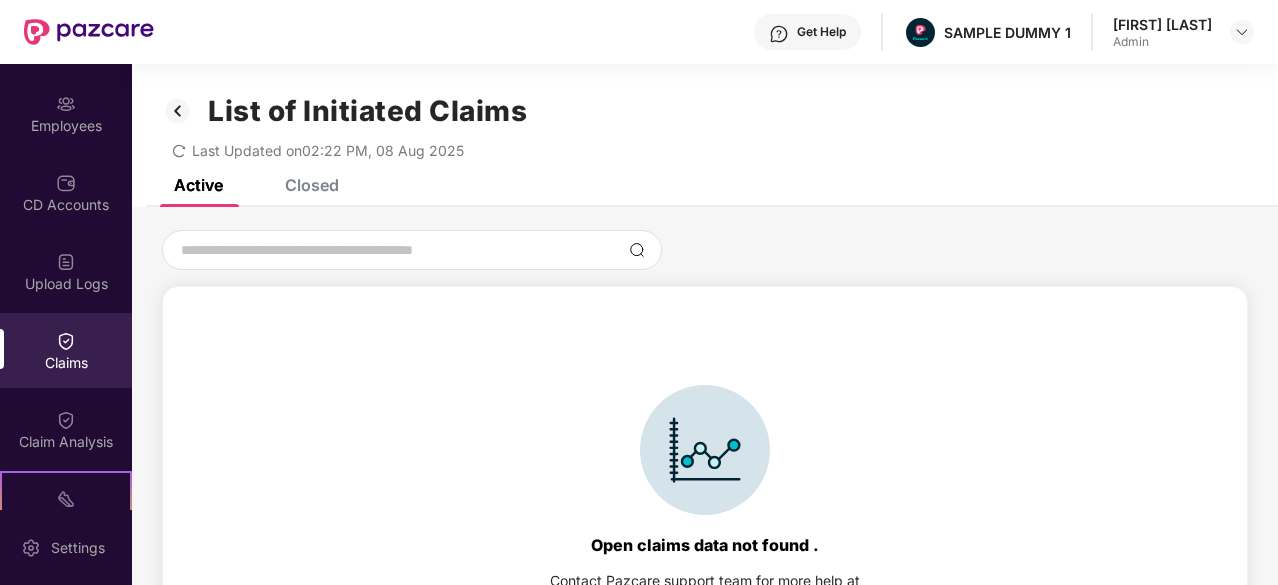 click on "Closed" at bounding box center (312, 185) 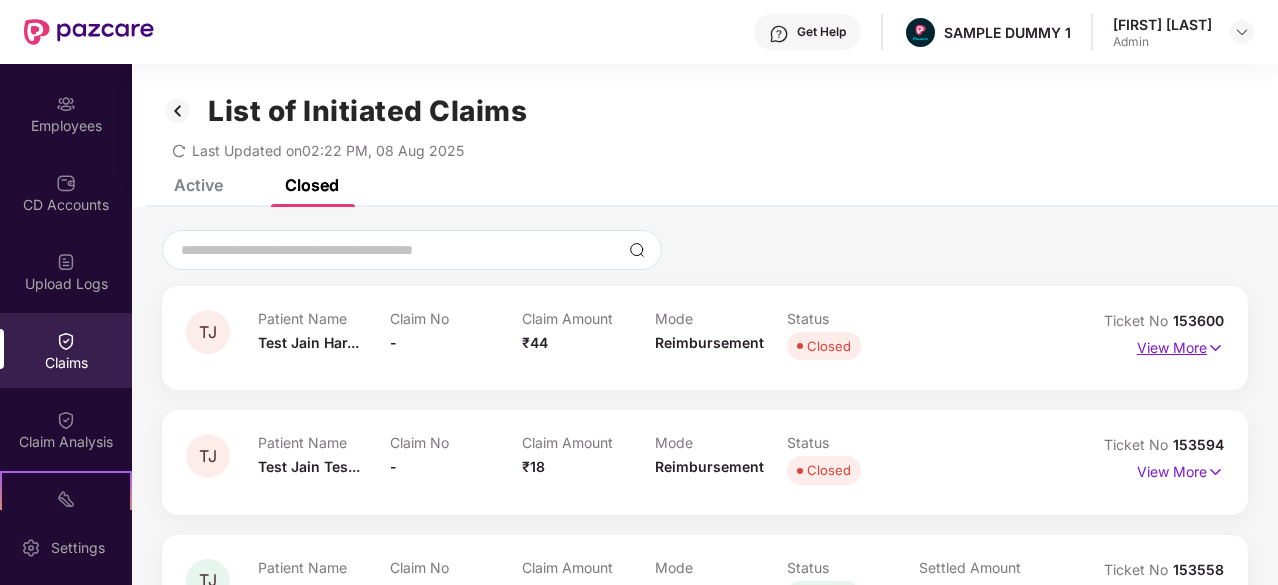 click on "View More" at bounding box center [1180, 345] 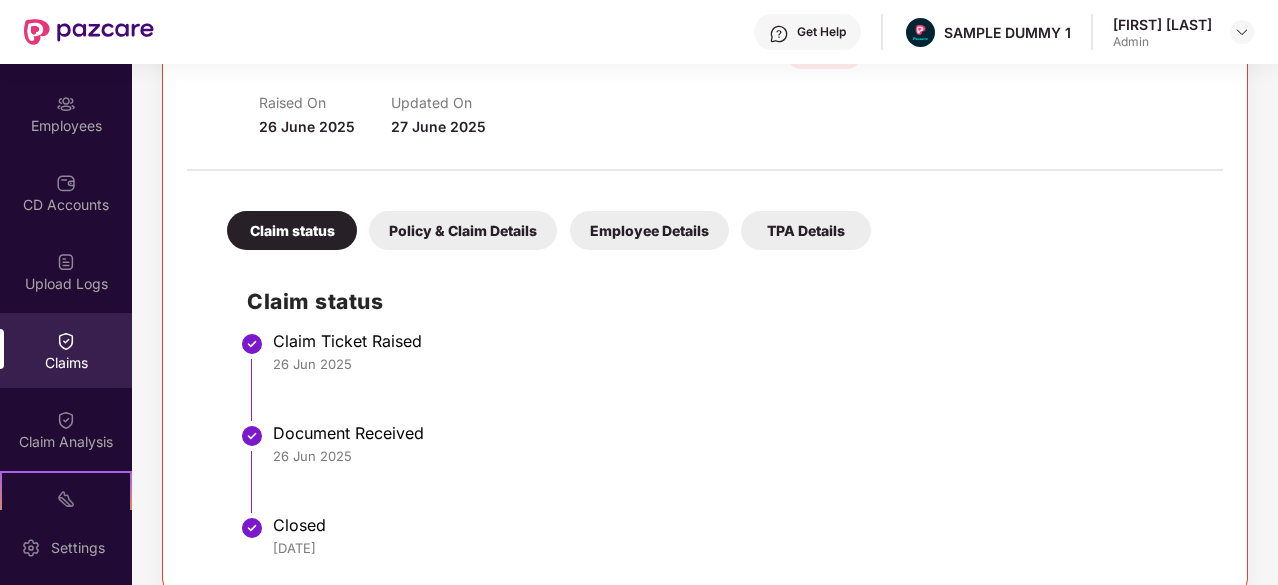 scroll, scrollTop: 336, scrollLeft: 0, axis: vertical 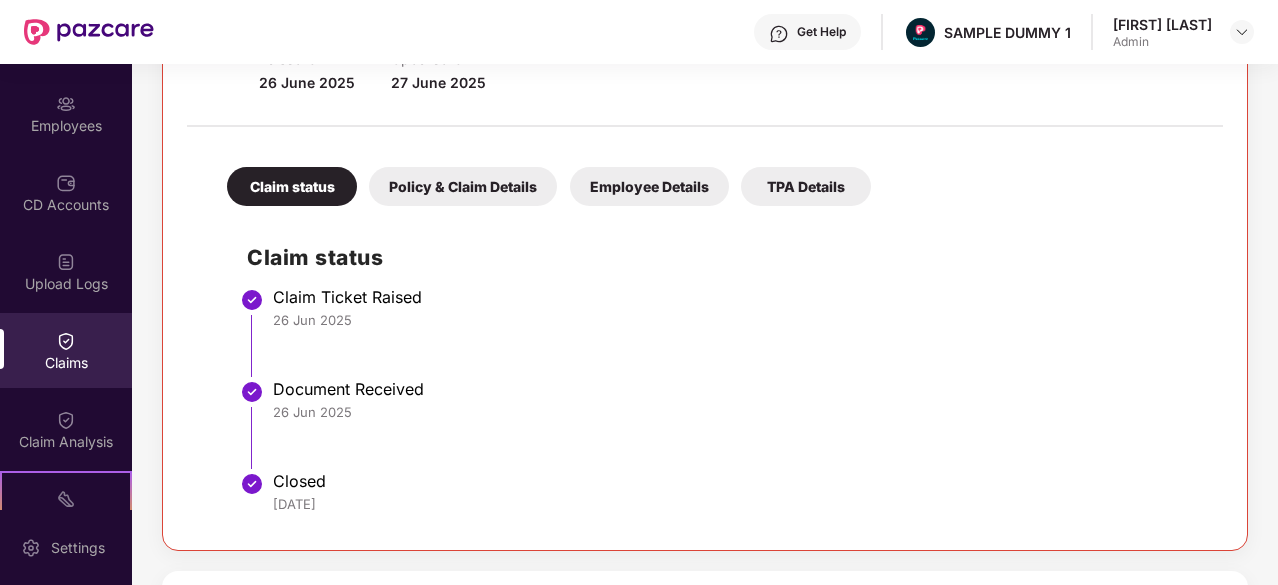 click on "Policy & Claim Details" at bounding box center (463, 186) 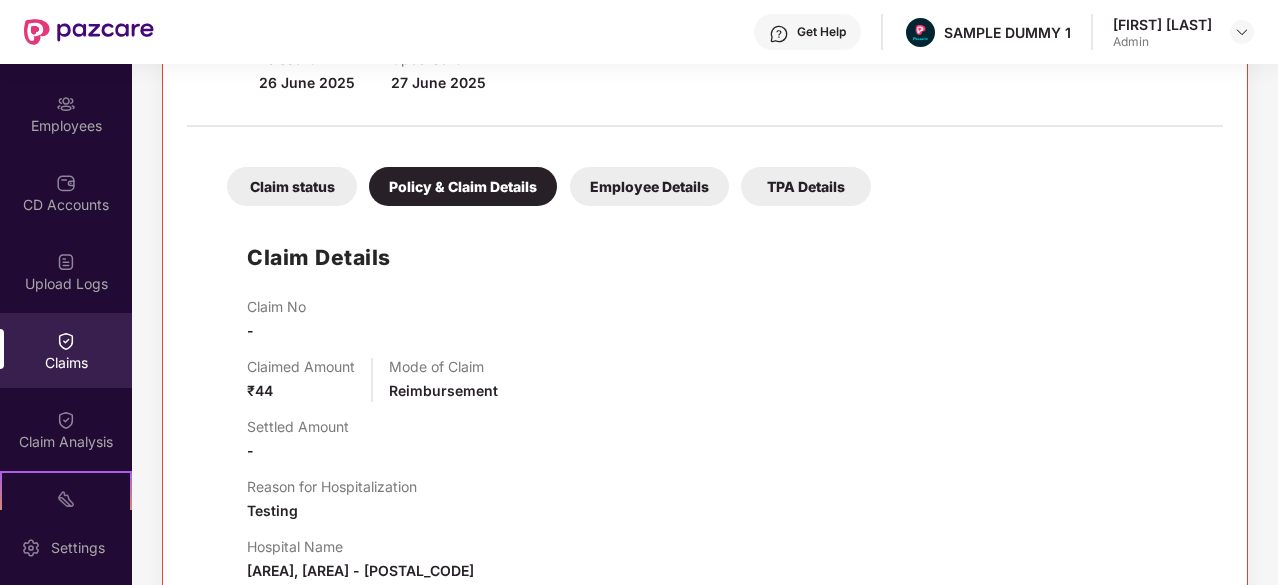 scroll, scrollTop: 414, scrollLeft: 0, axis: vertical 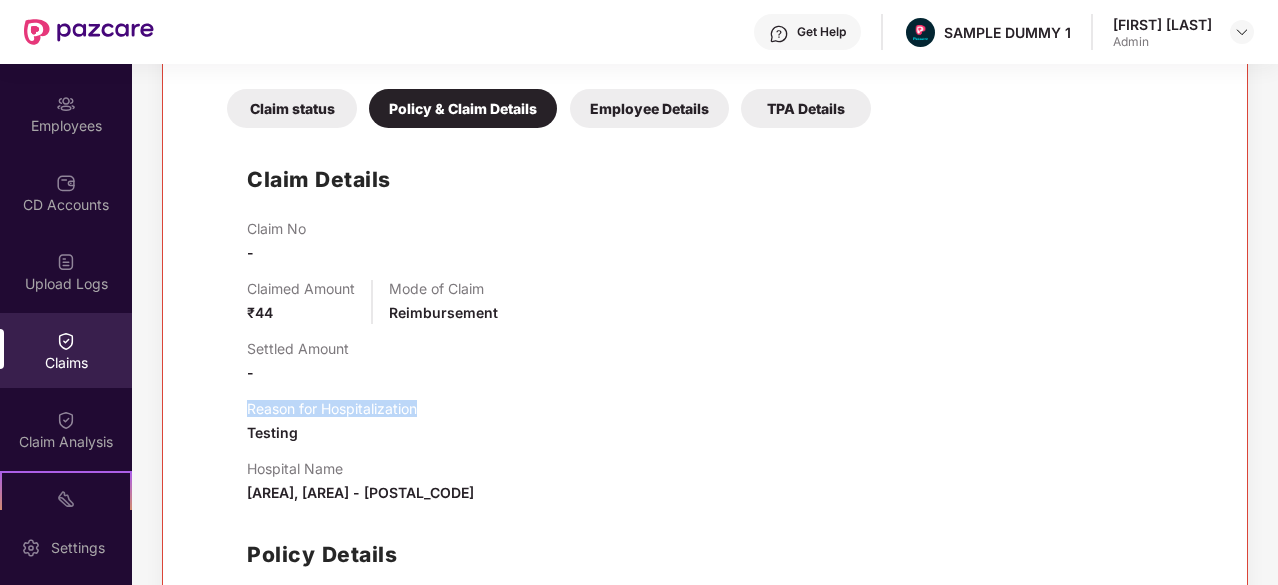 drag, startPoint x: 429, startPoint y: 406, endPoint x: 246, endPoint y: 407, distance: 183.00273 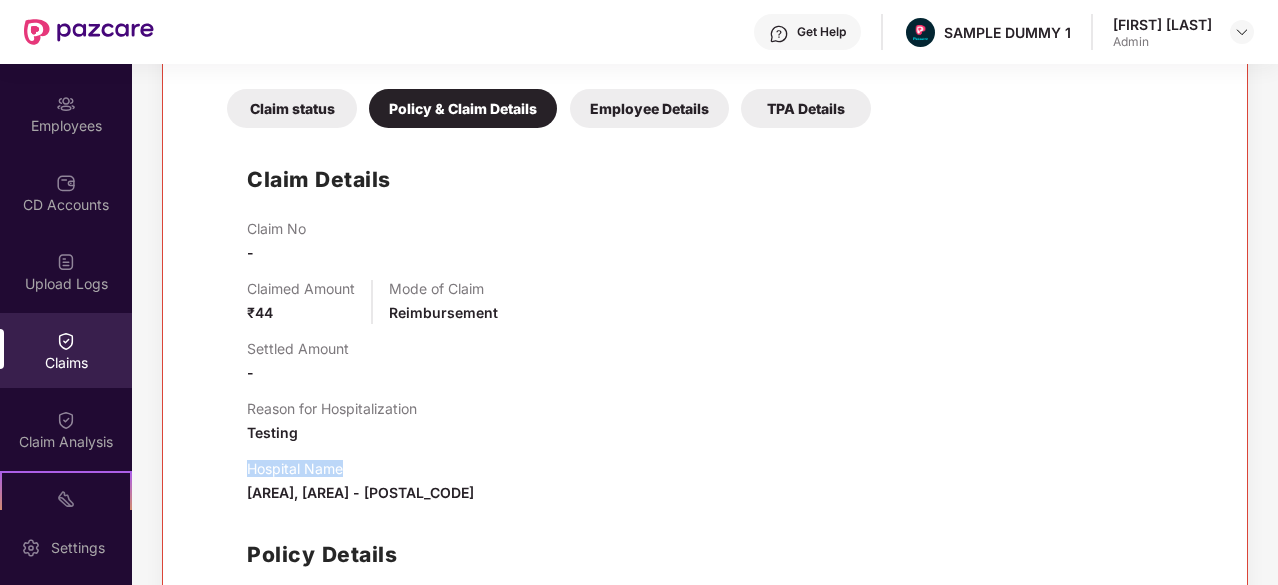 drag, startPoint x: 360, startPoint y: 469, endPoint x: 236, endPoint y: 469, distance: 124 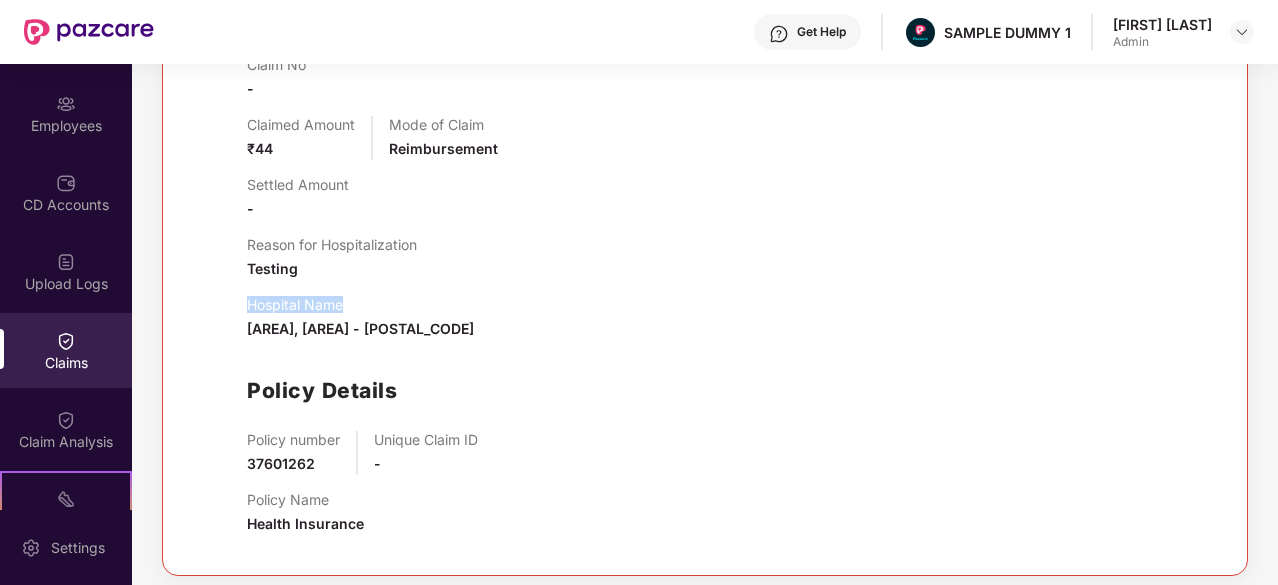 scroll, scrollTop: 364, scrollLeft: 0, axis: vertical 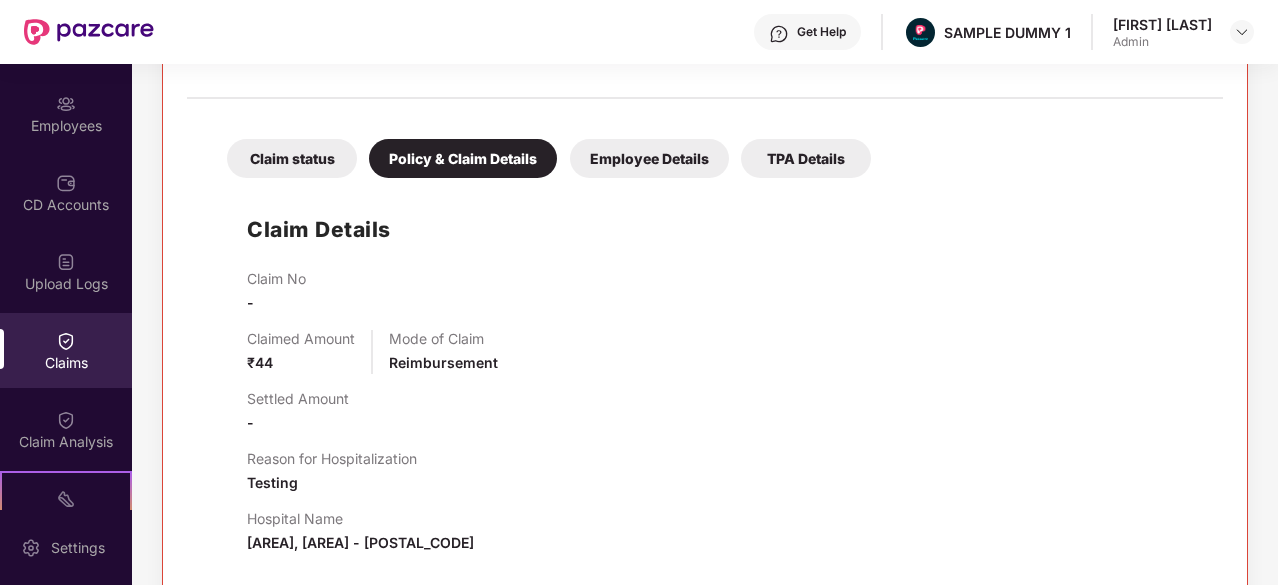 click on "Employee Details" at bounding box center (649, 158) 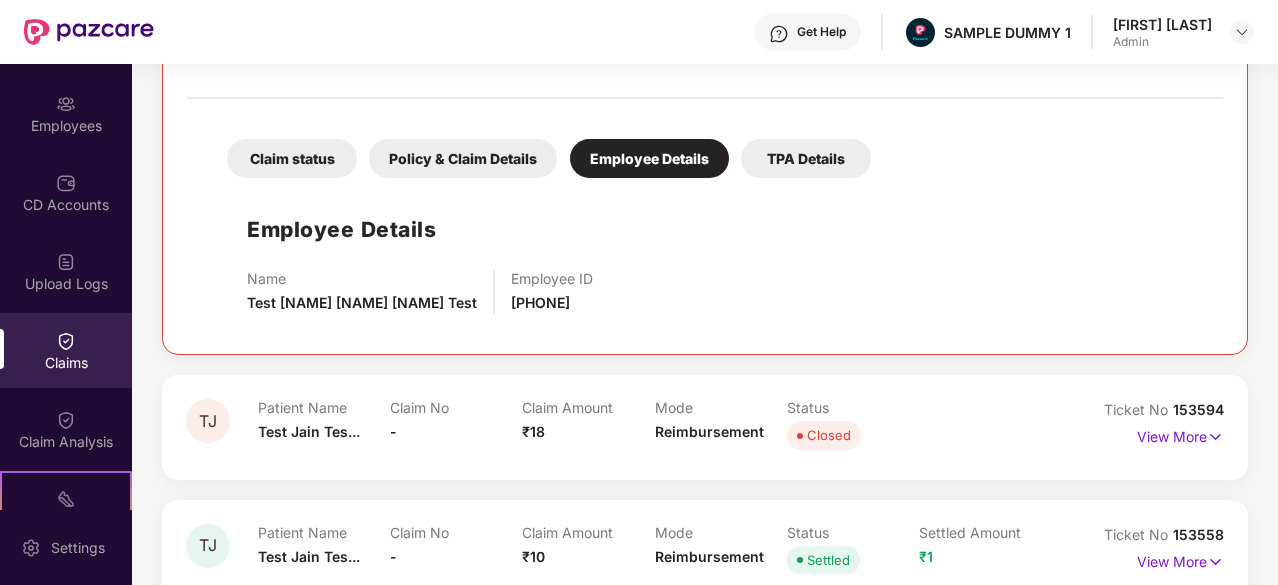 click on "TPA Details" at bounding box center (806, 158) 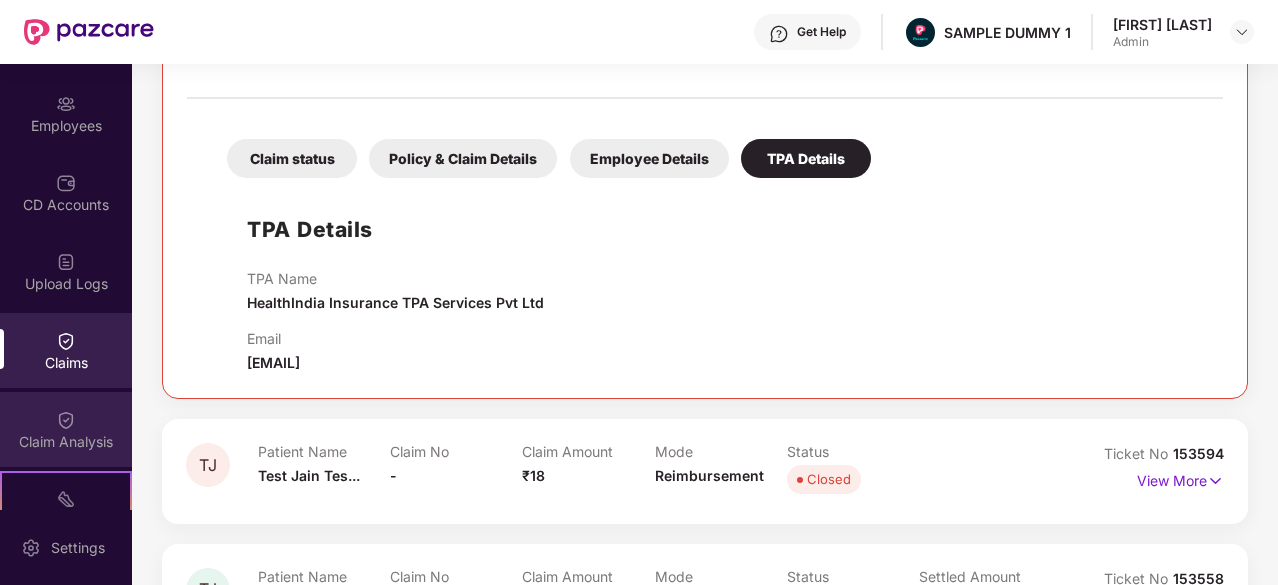 click on "Claim Analysis" at bounding box center (66, 429) 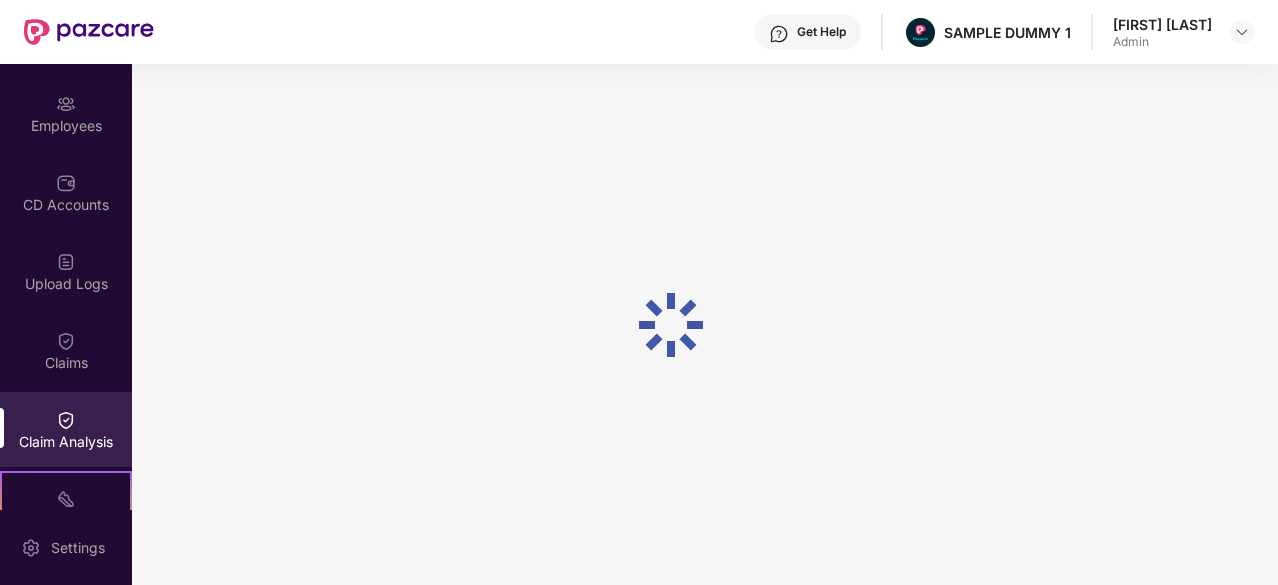 scroll, scrollTop: 0, scrollLeft: 0, axis: both 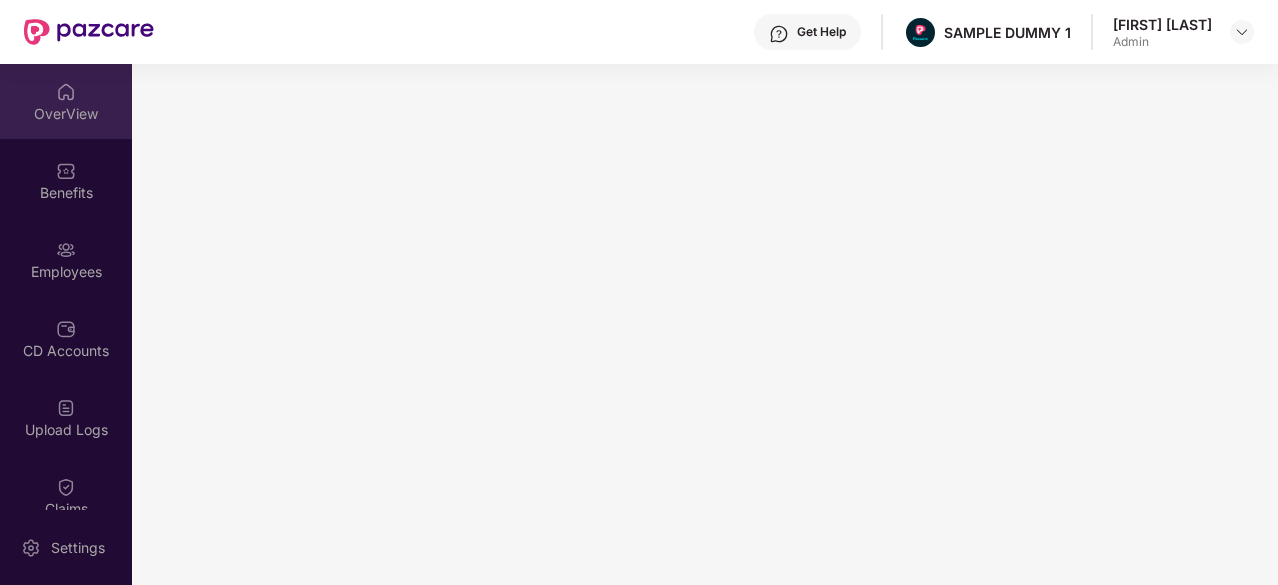 click on "OverView" at bounding box center [66, 101] 